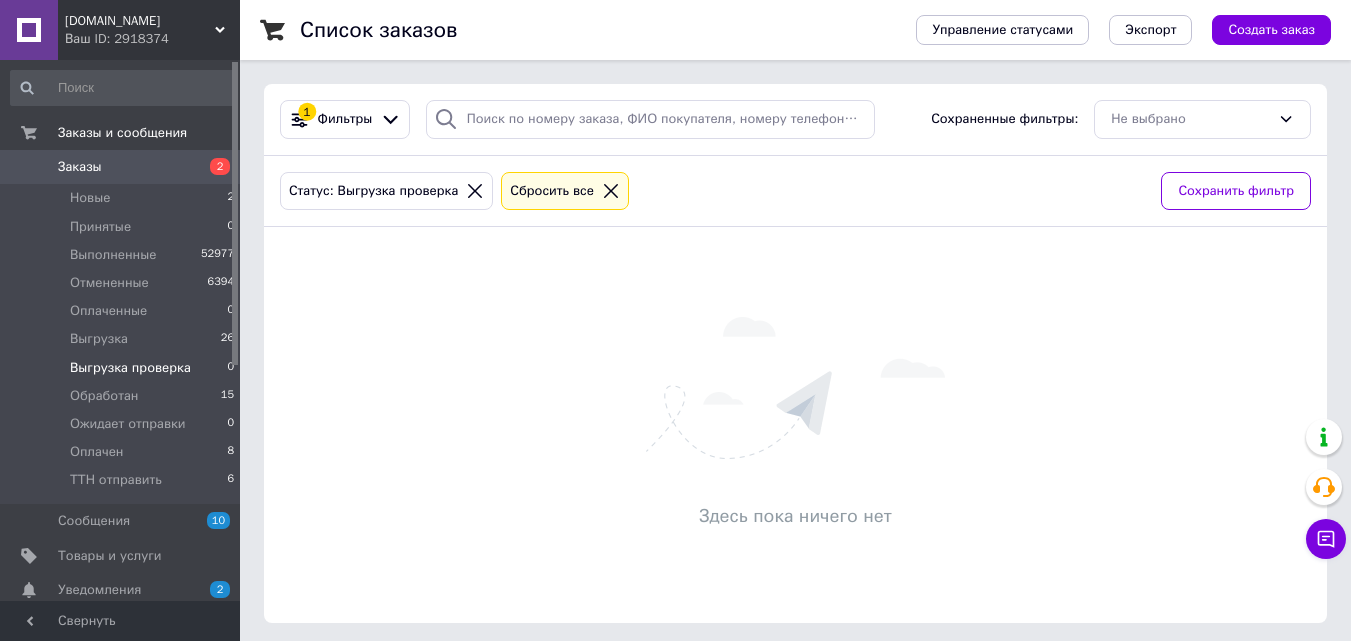 scroll, scrollTop: 0, scrollLeft: 0, axis: both 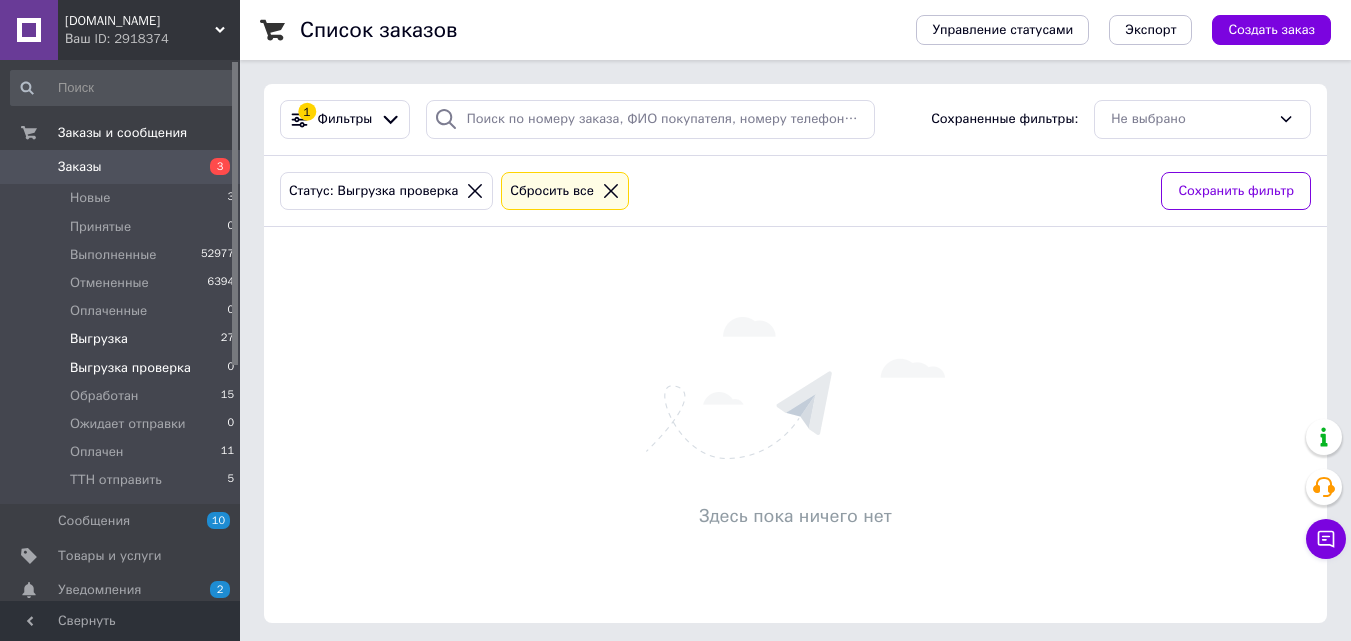 click on "Выгрузка" at bounding box center (99, 339) 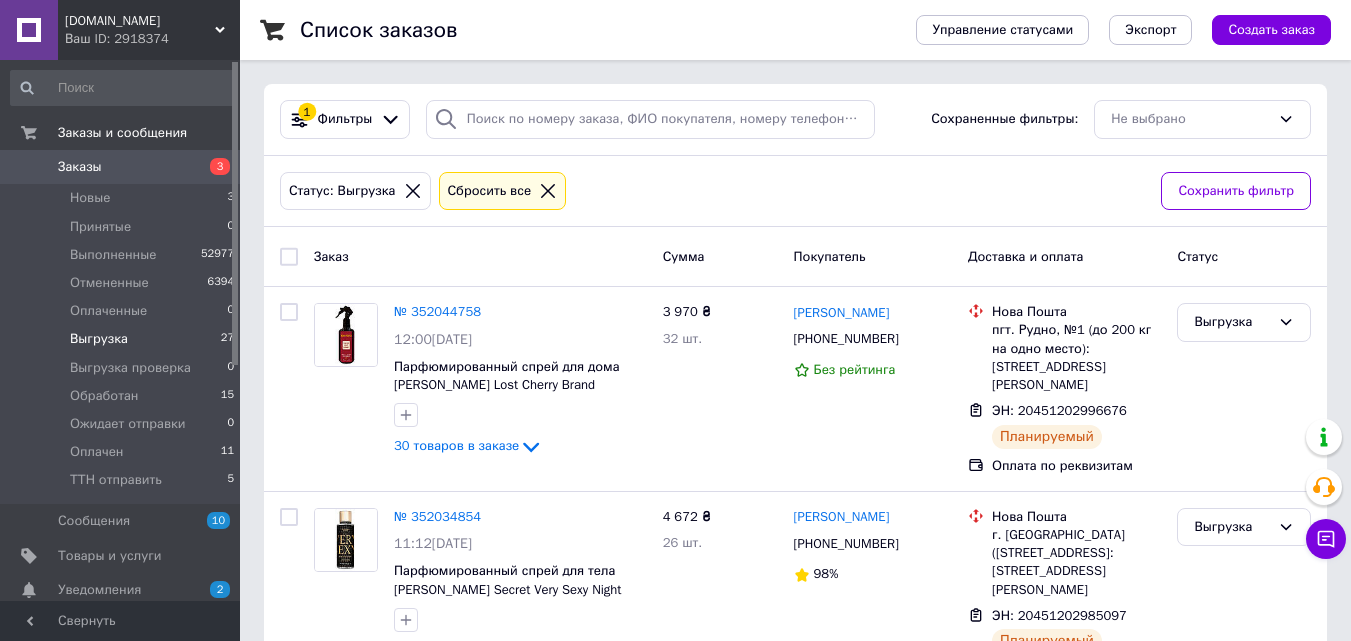 click at bounding box center (289, 257) 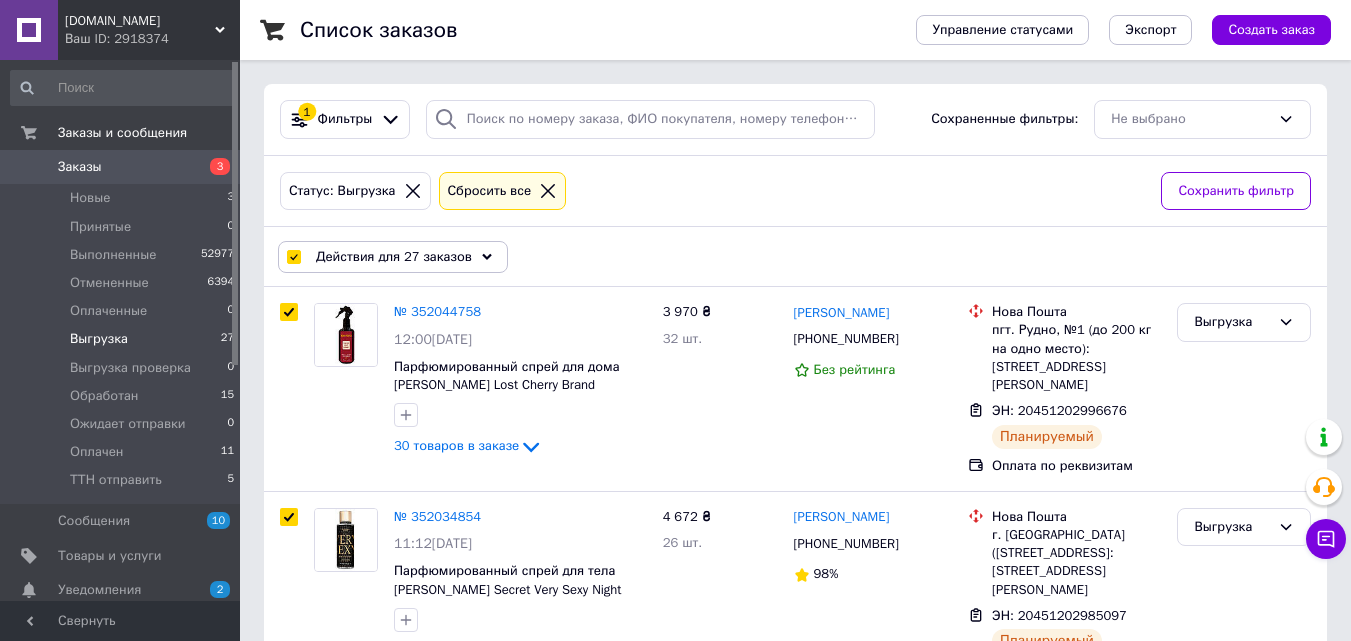 checkbox on "true" 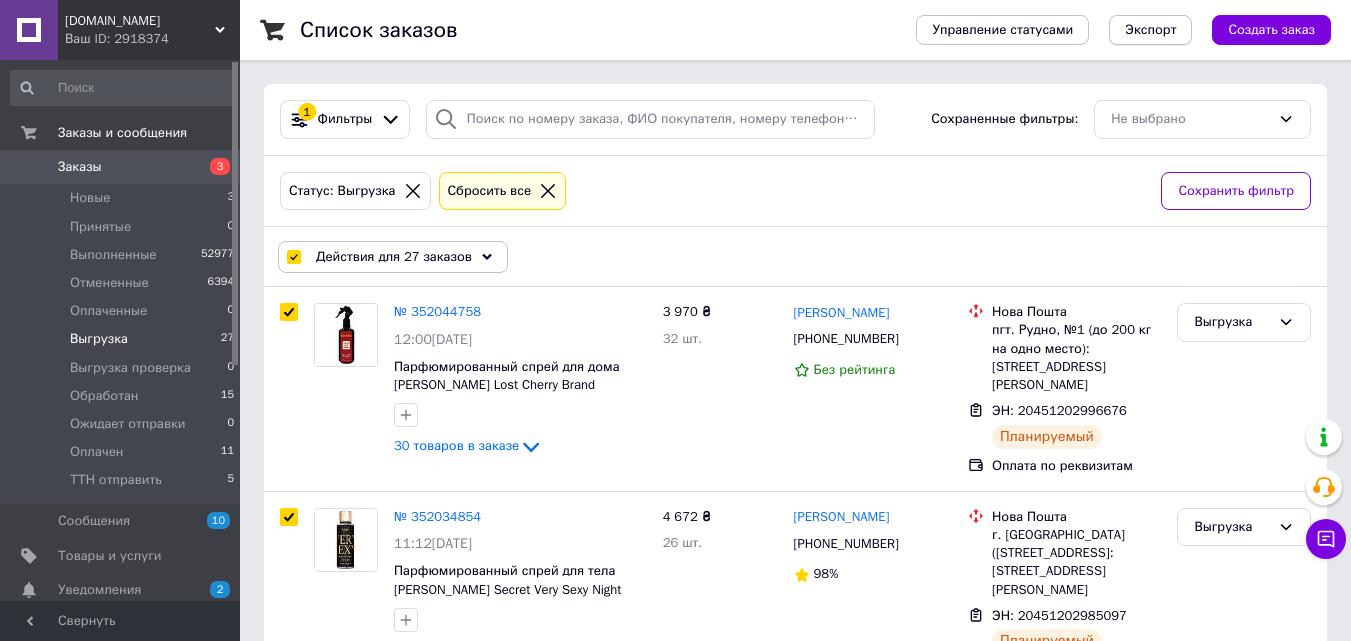 click on "Экспорт" at bounding box center (1150, 30) 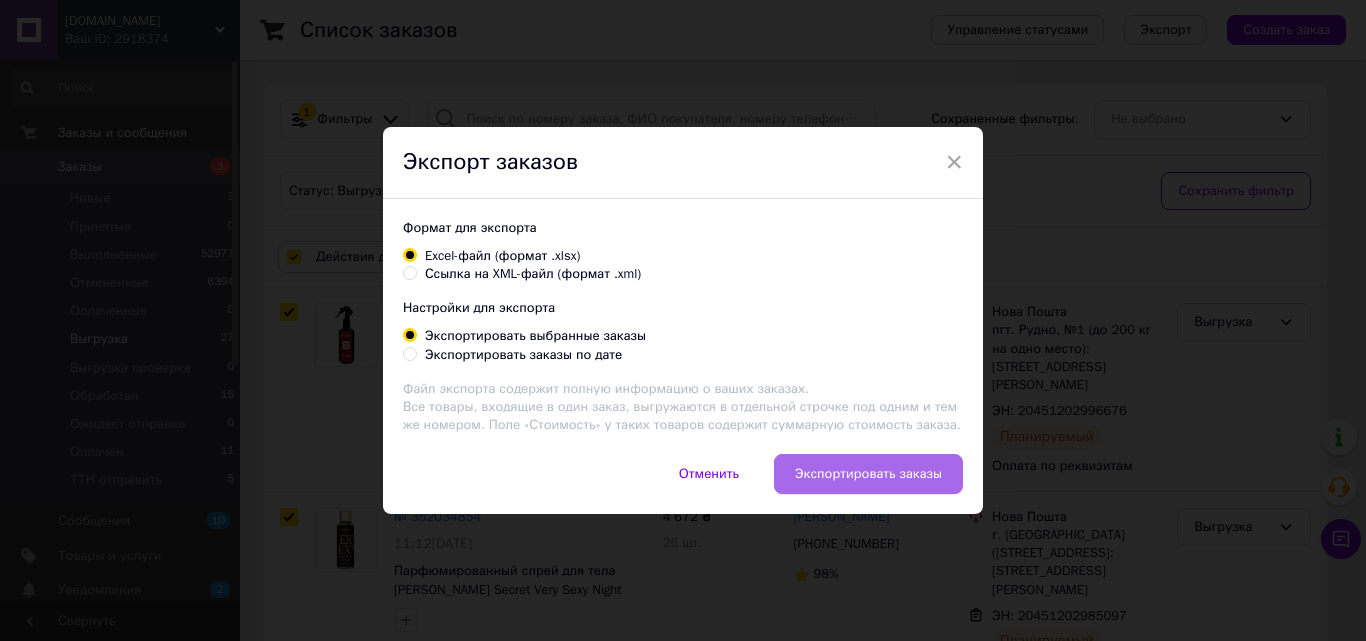 click on "Экспортировать заказы" at bounding box center [868, 474] 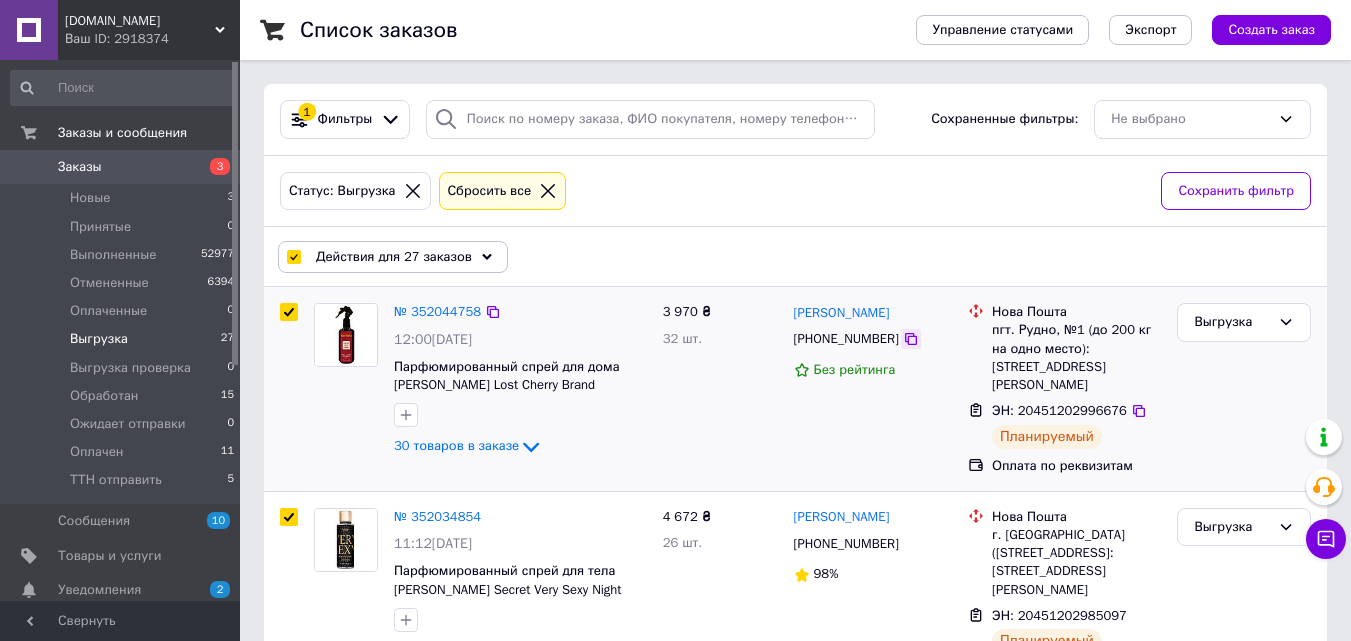 click 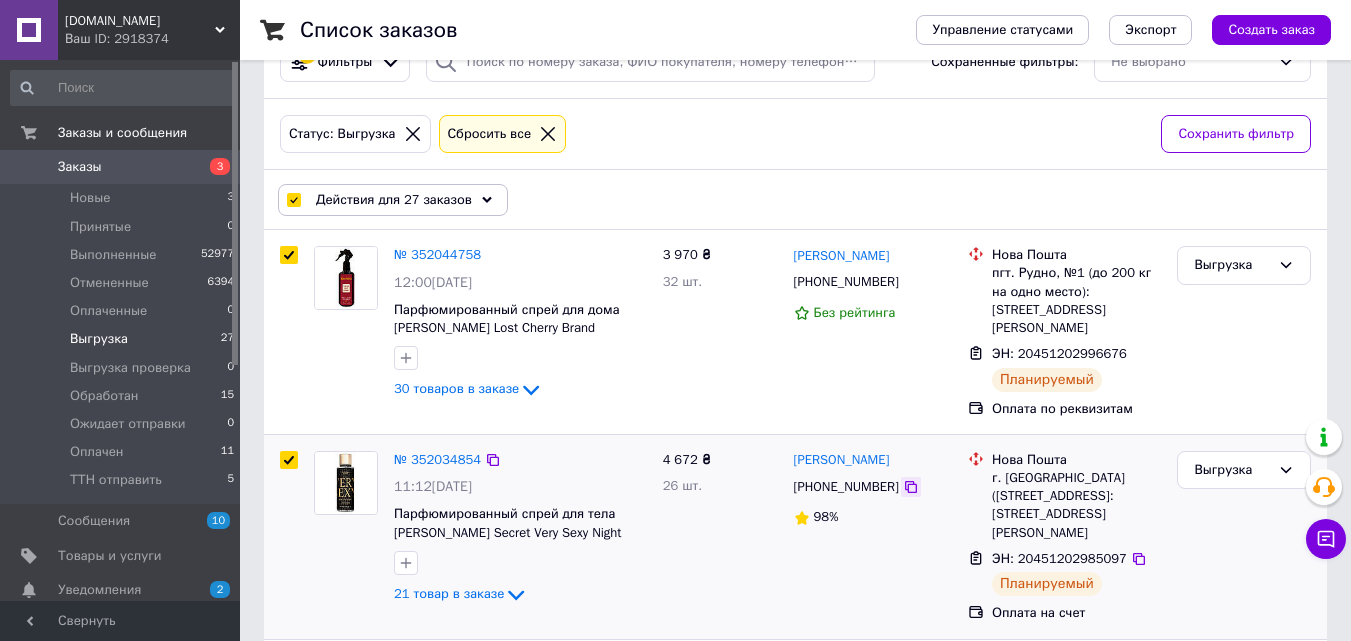 scroll, scrollTop: 200, scrollLeft: 0, axis: vertical 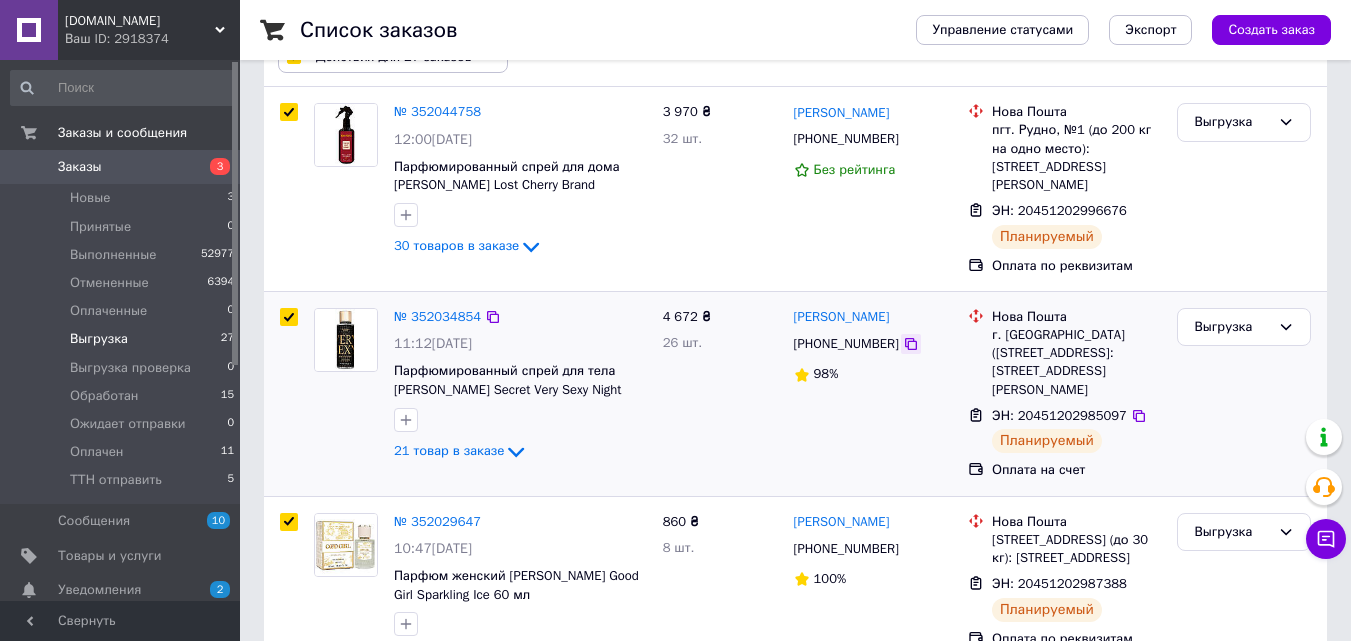 click 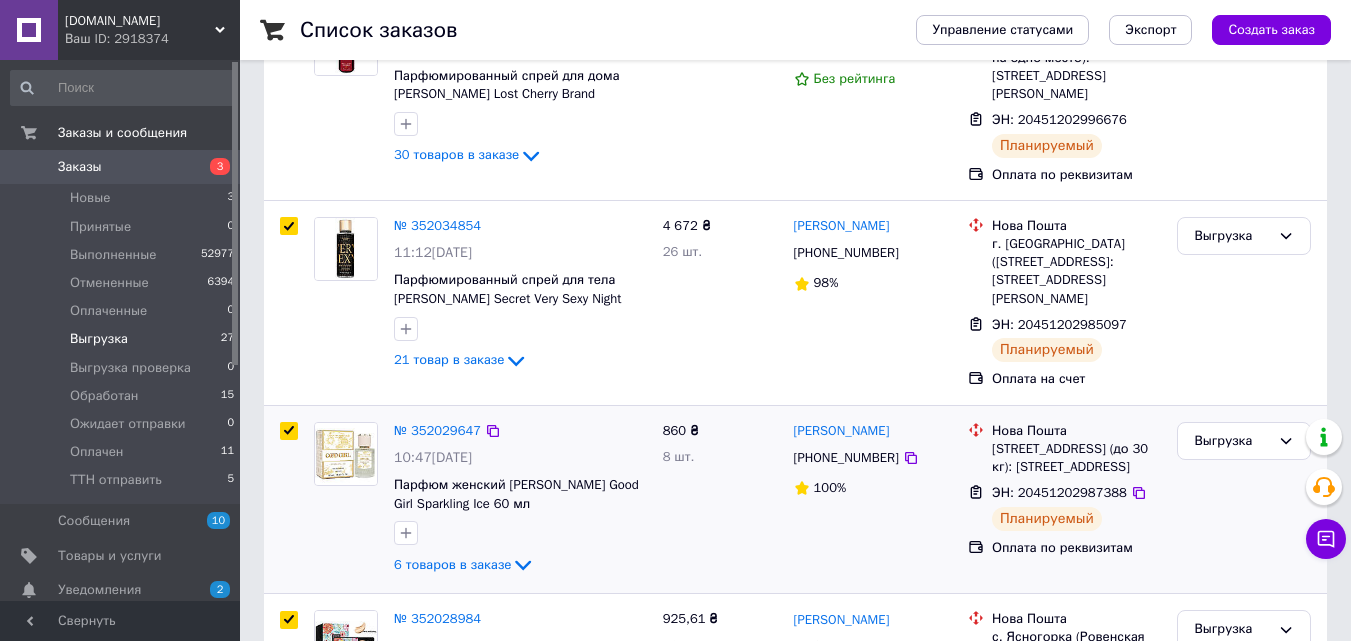 scroll, scrollTop: 467, scrollLeft: 0, axis: vertical 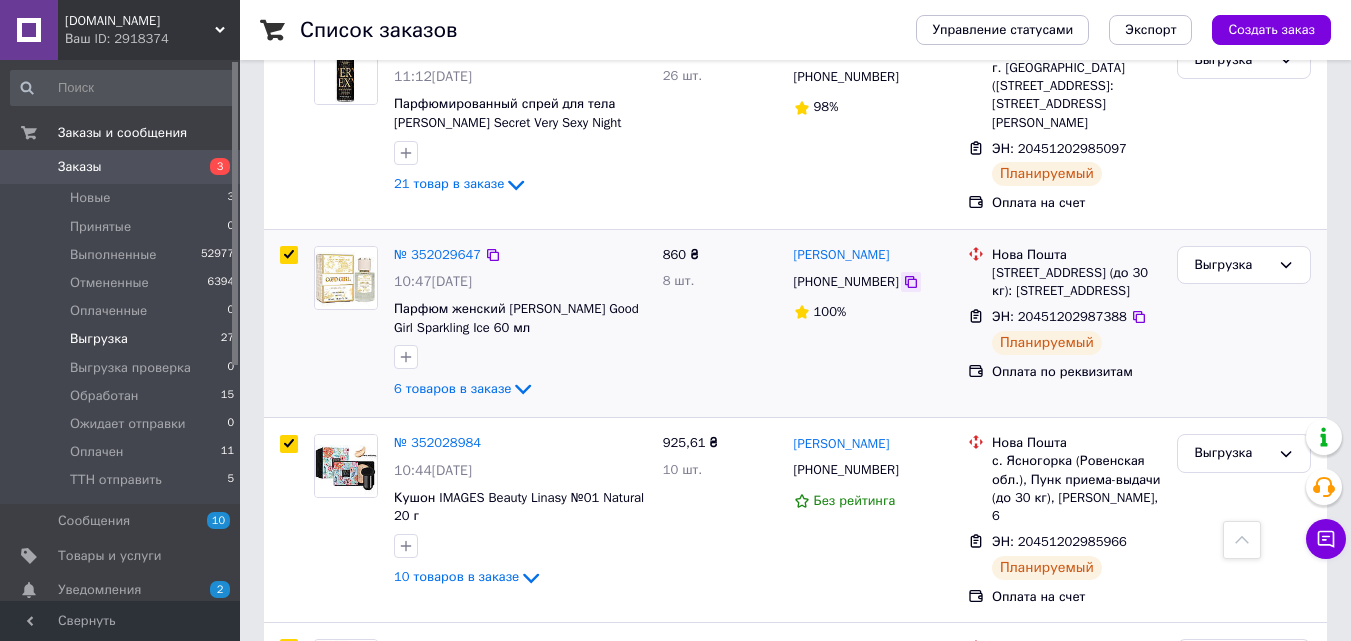 click 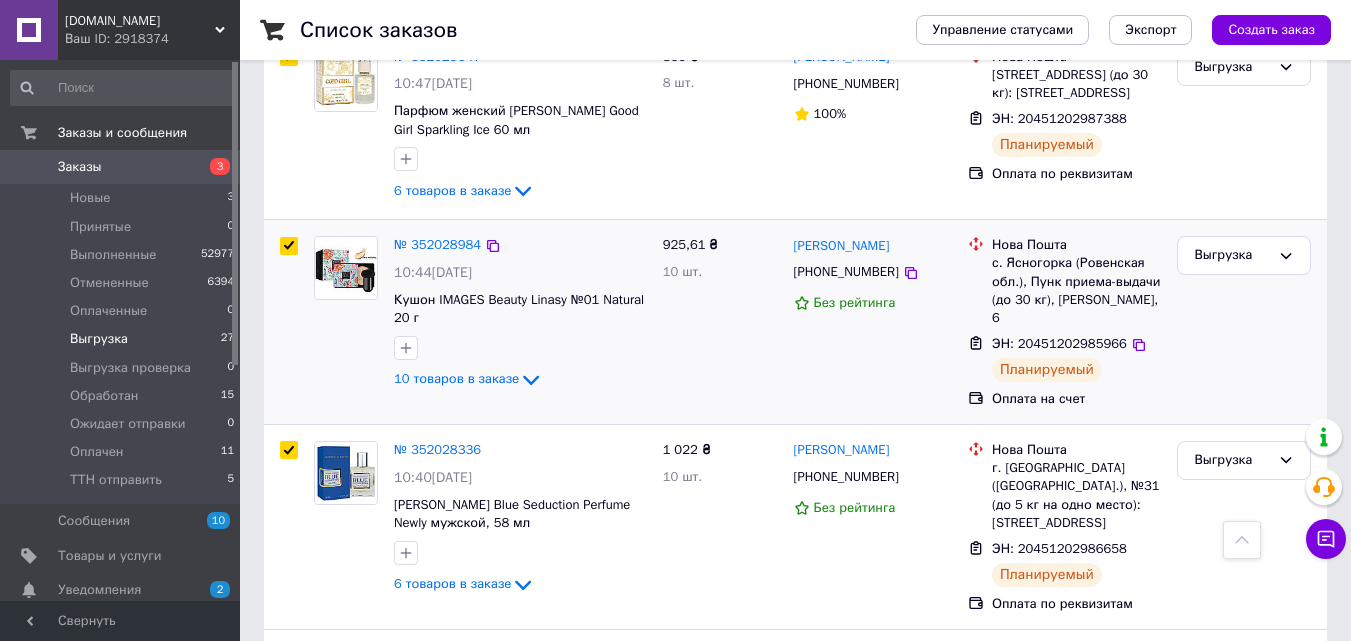 scroll, scrollTop: 667, scrollLeft: 0, axis: vertical 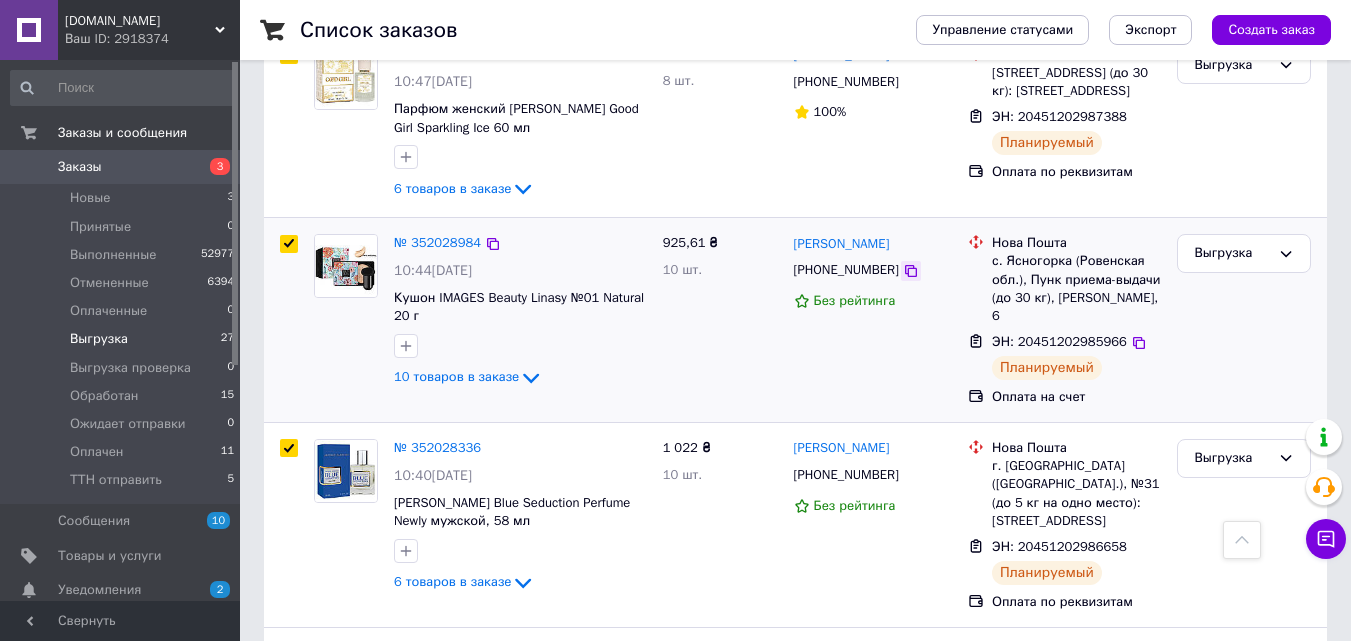 click 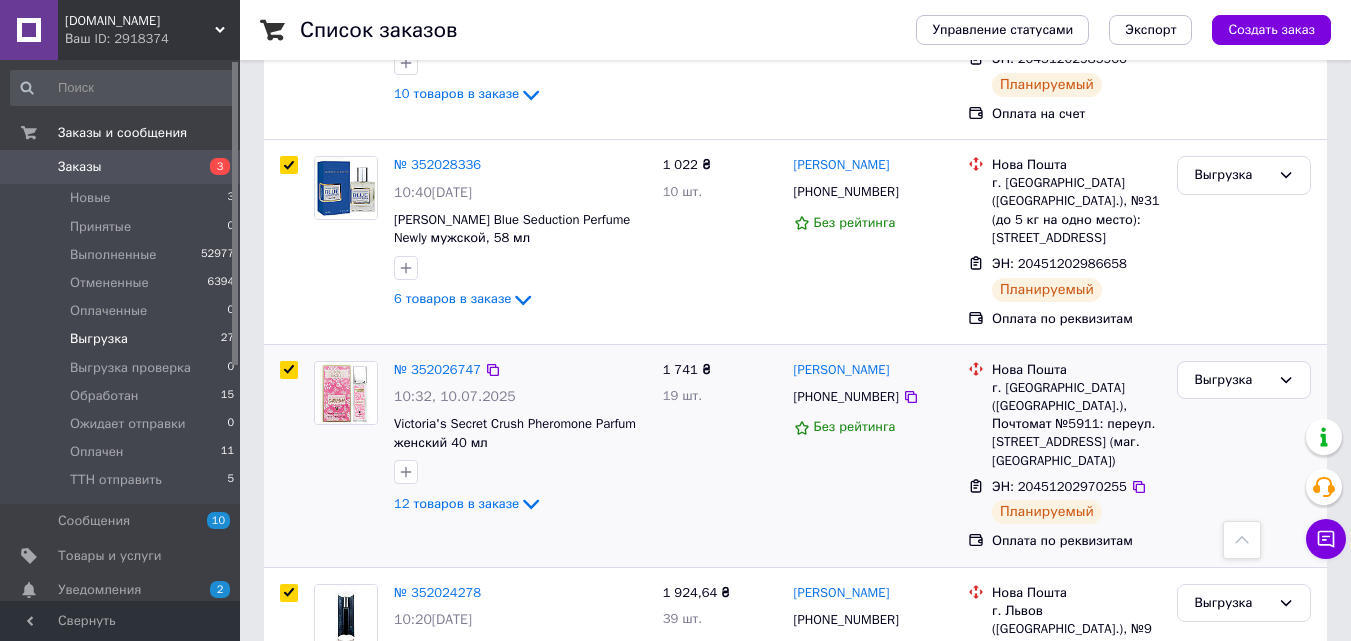 scroll, scrollTop: 1000, scrollLeft: 0, axis: vertical 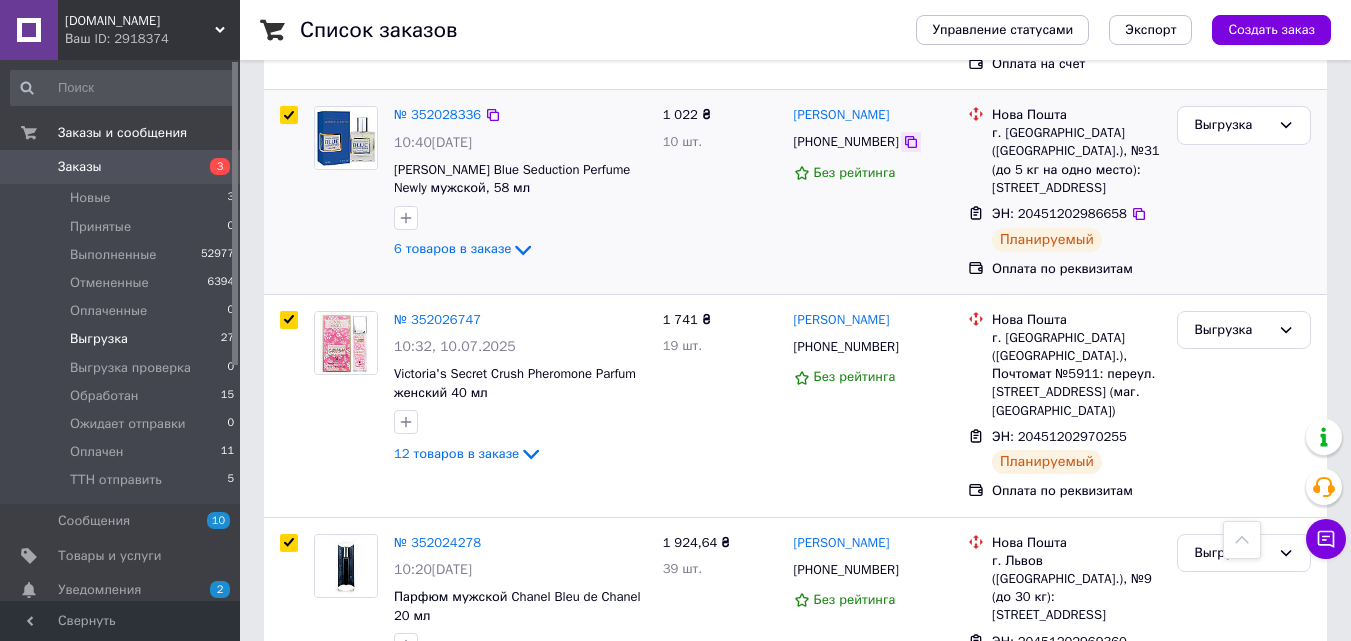 click 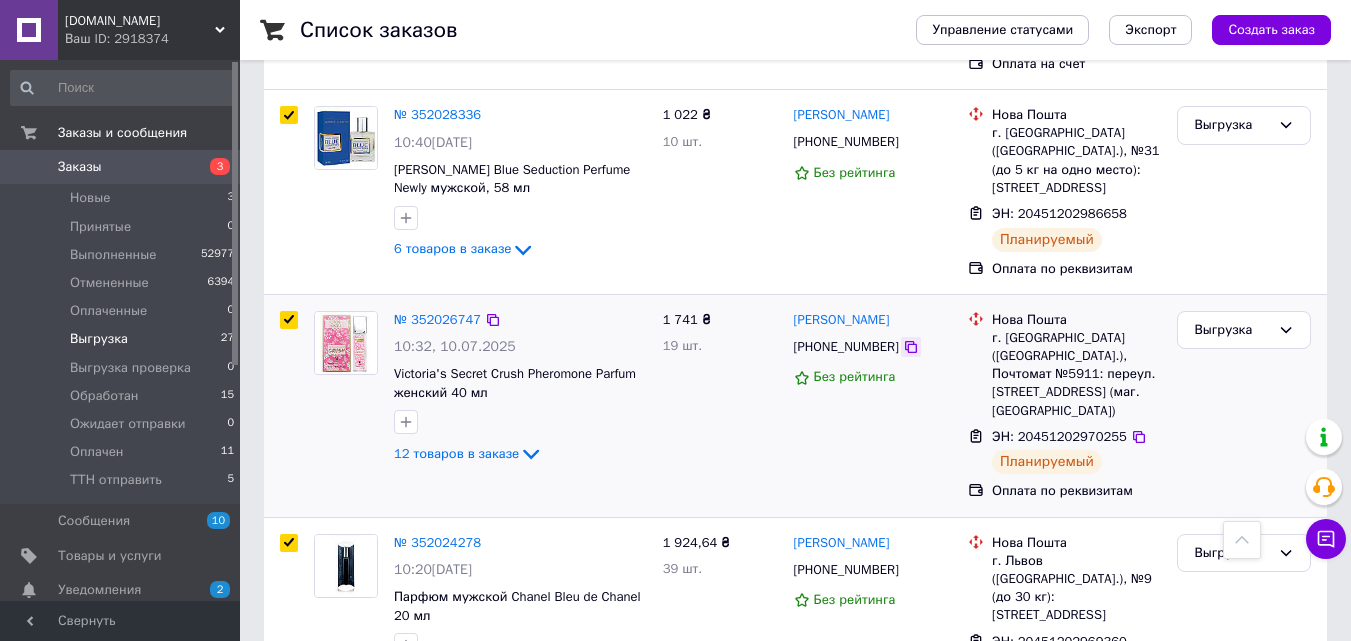 click 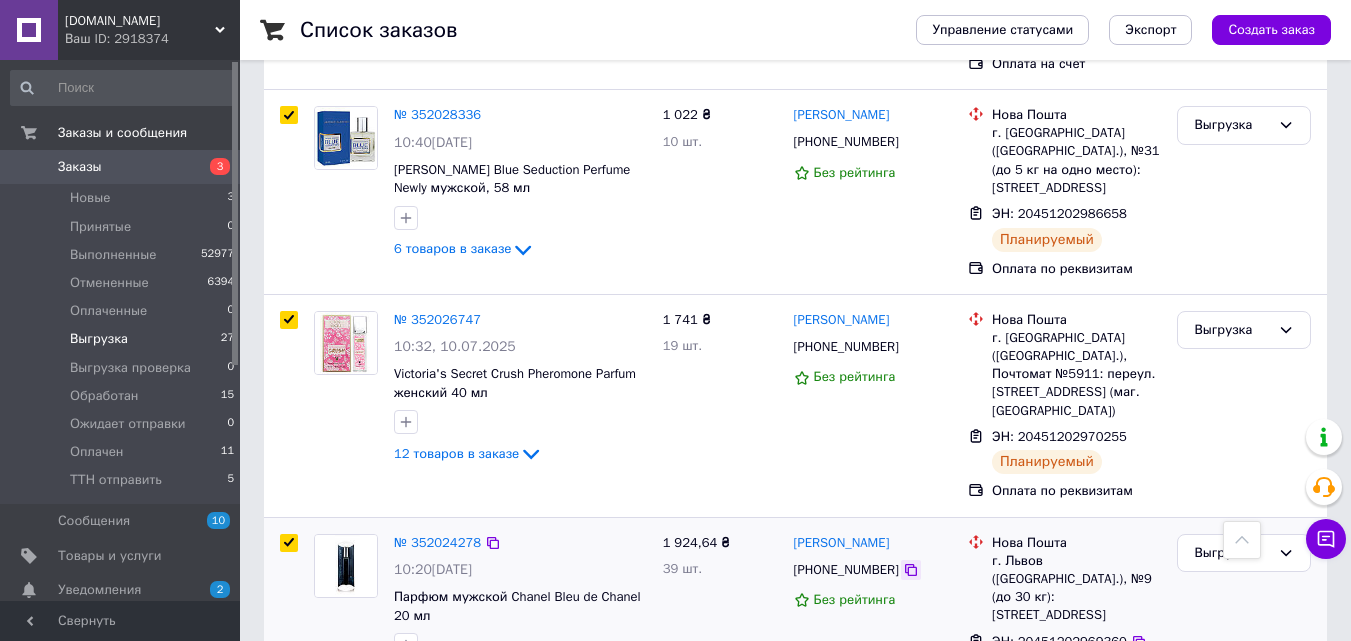 click 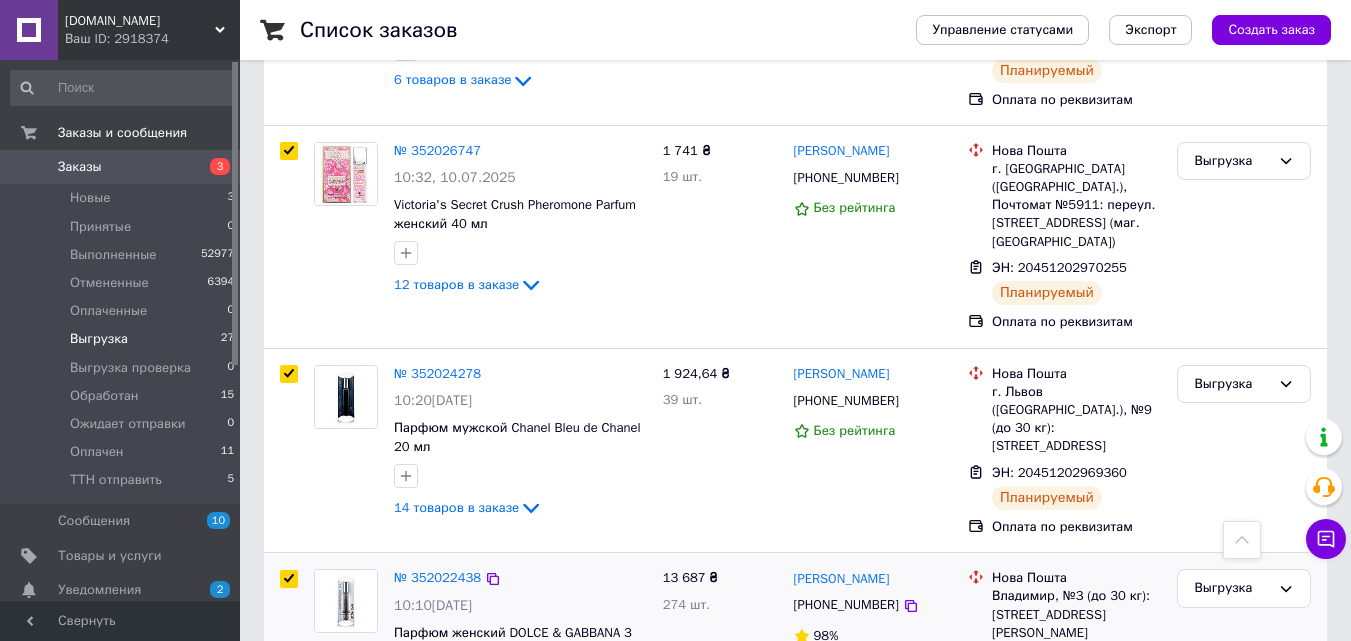 scroll, scrollTop: 1400, scrollLeft: 0, axis: vertical 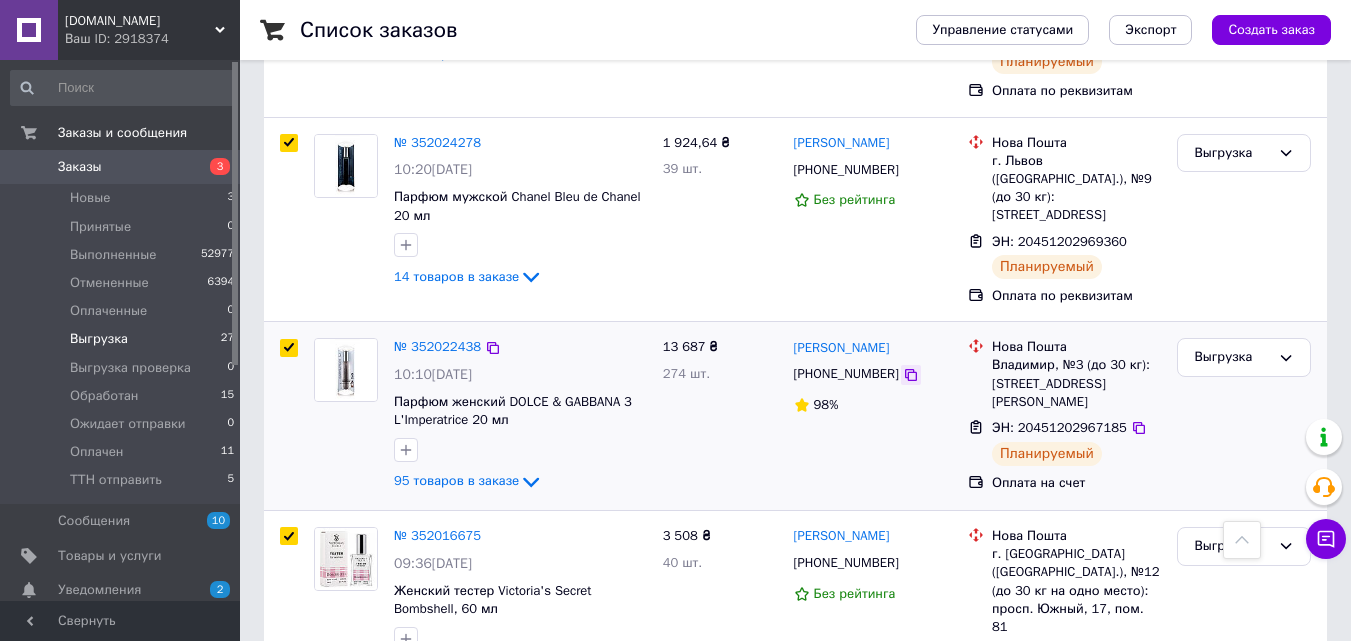 click 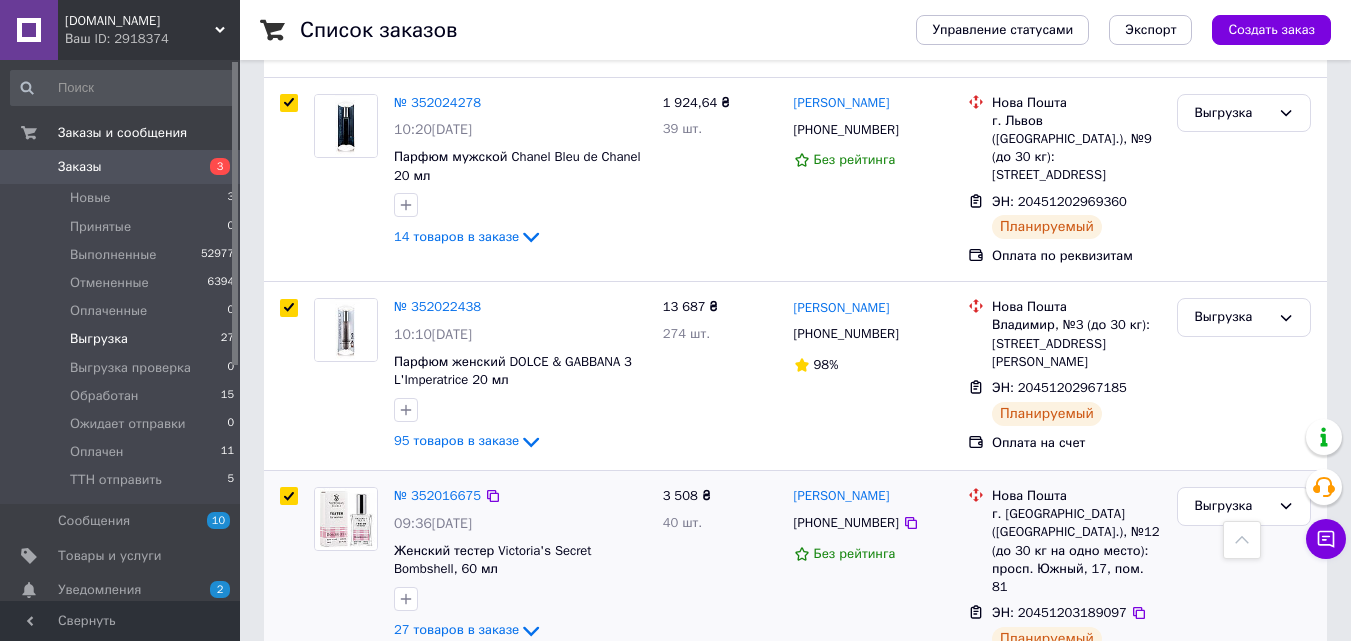 scroll, scrollTop: 1600, scrollLeft: 0, axis: vertical 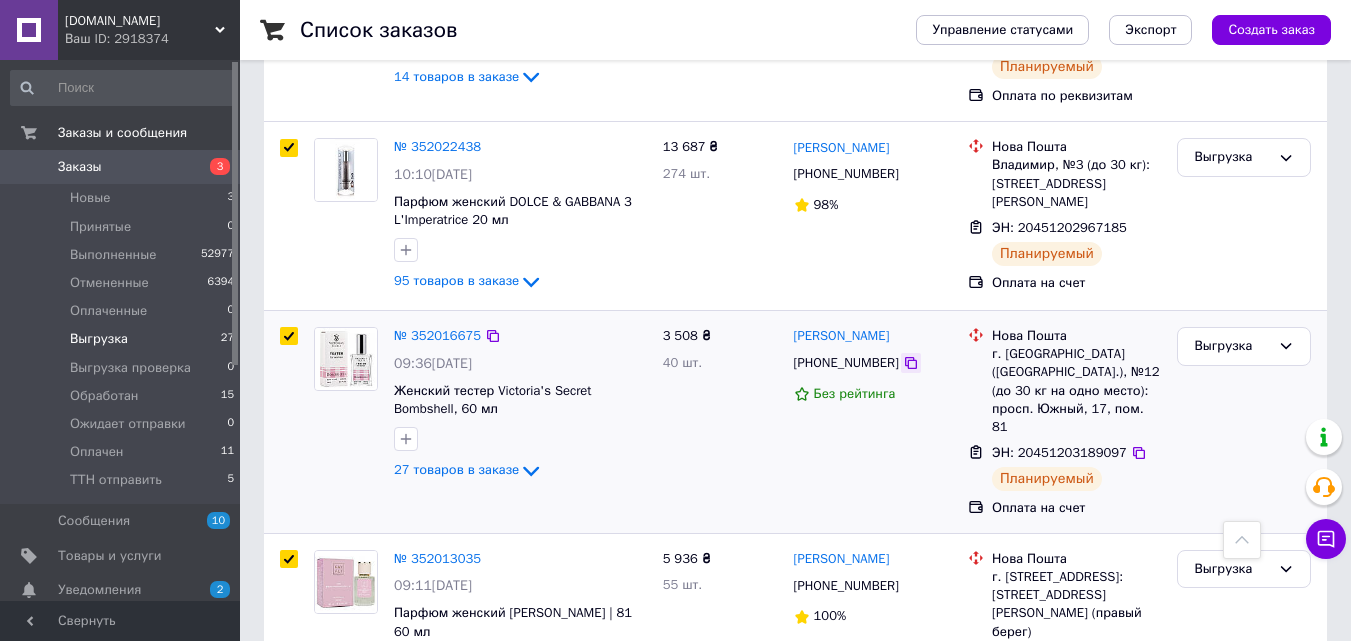 click 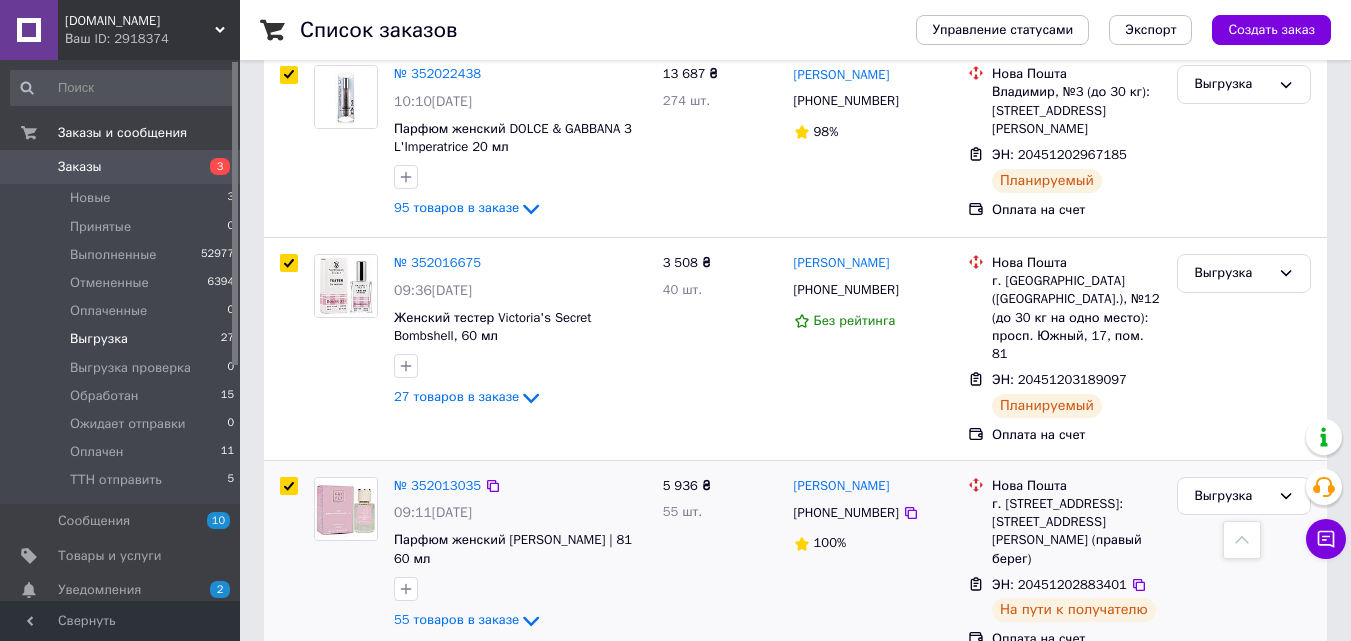 scroll, scrollTop: 1800, scrollLeft: 0, axis: vertical 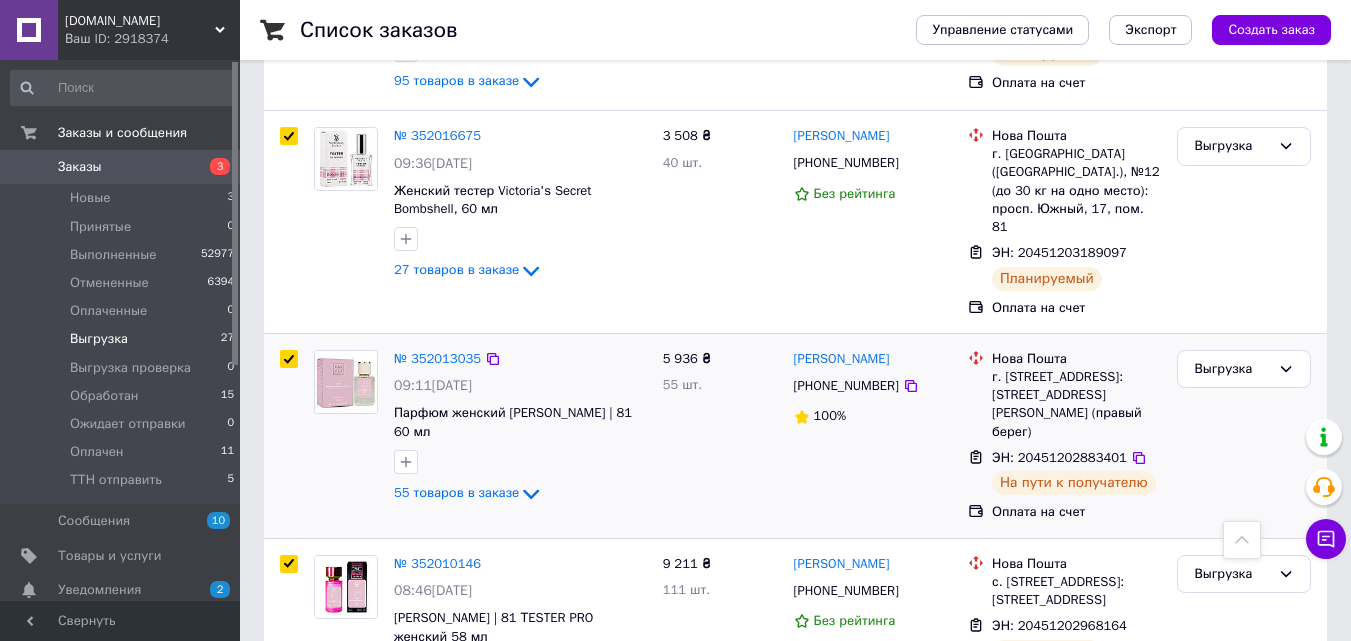 drag, startPoint x: 900, startPoint y: 287, endPoint x: 938, endPoint y: 286, distance: 38.013157 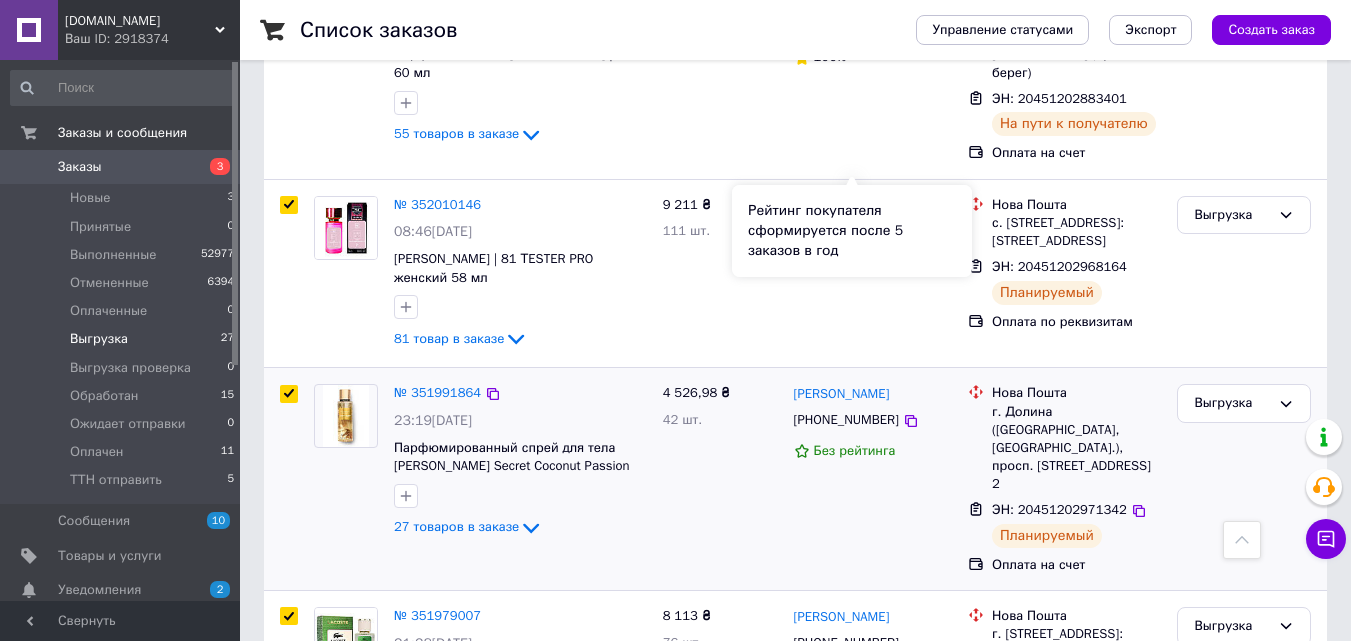 scroll, scrollTop: 2200, scrollLeft: 0, axis: vertical 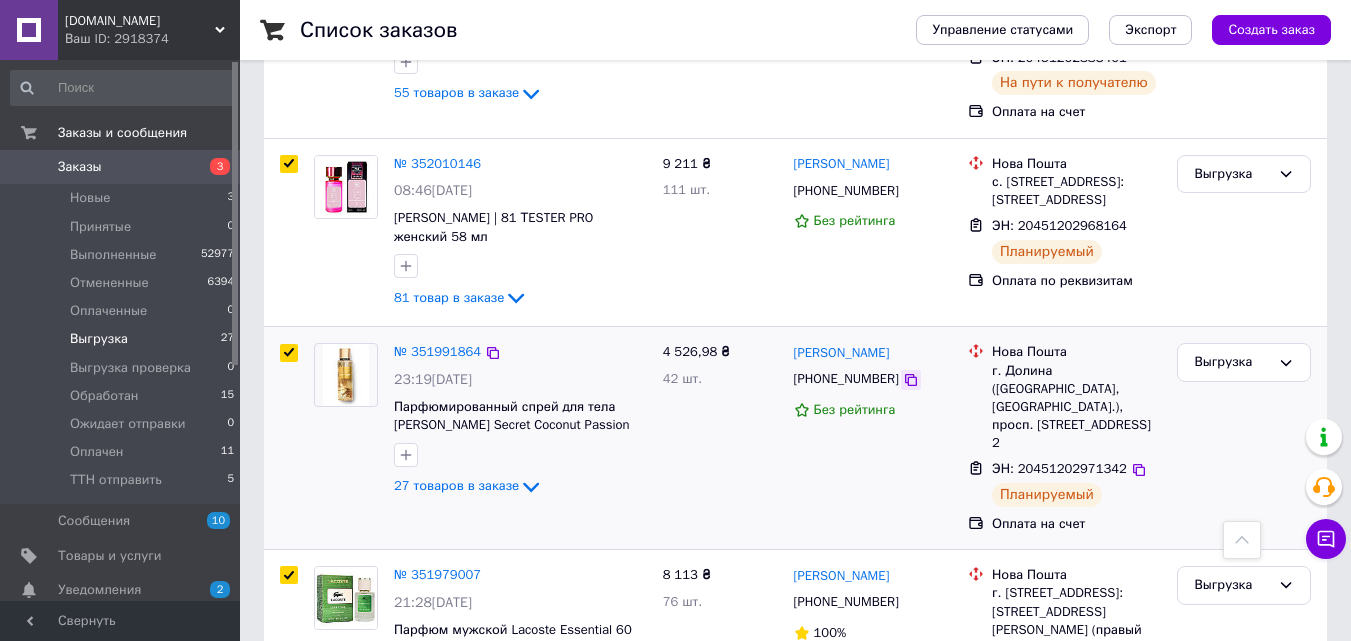 click 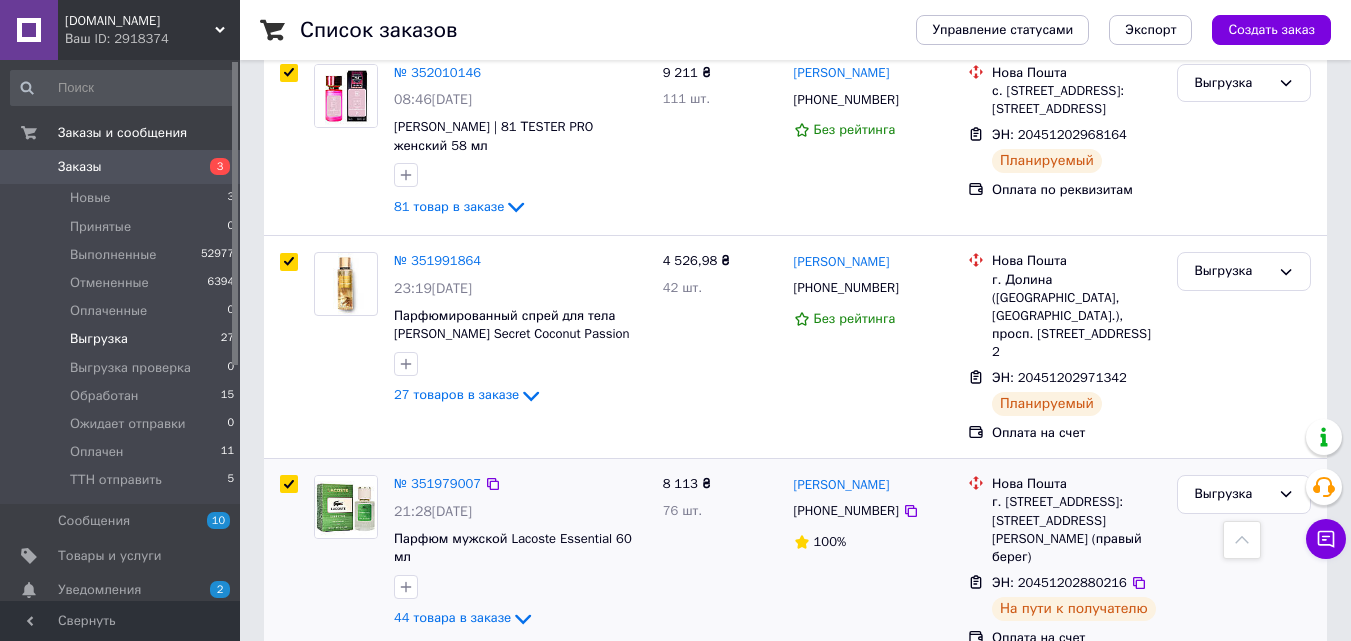 scroll, scrollTop: 2467, scrollLeft: 0, axis: vertical 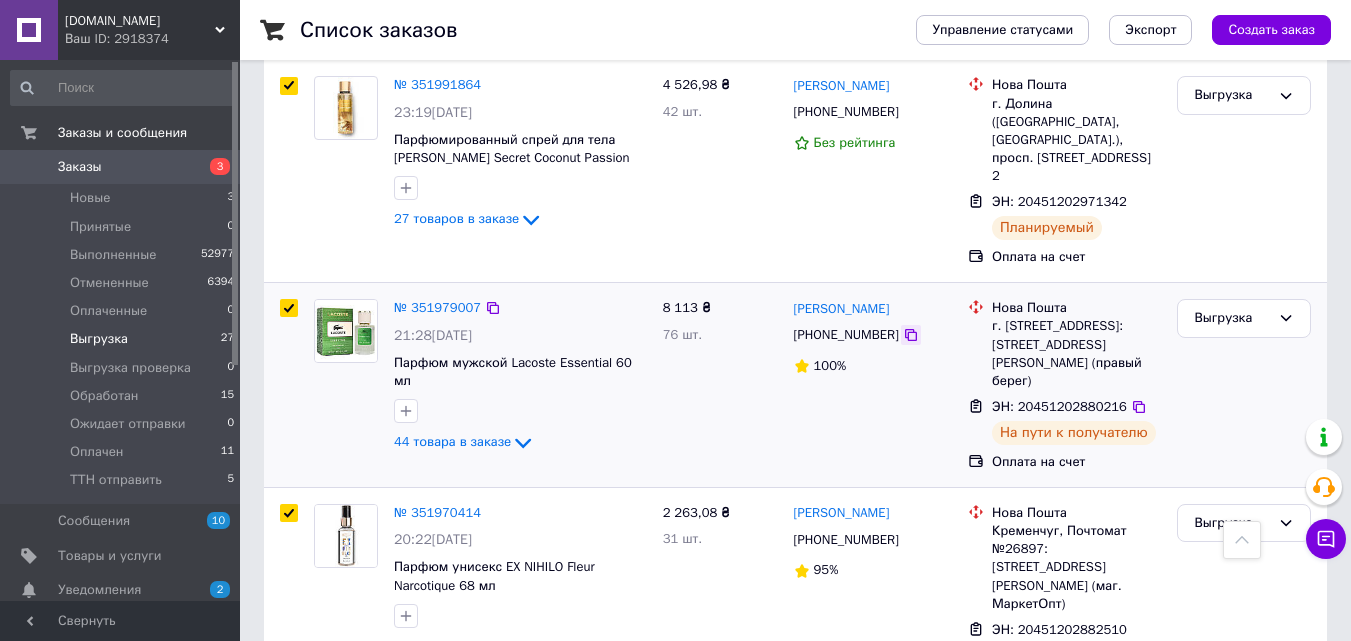 click 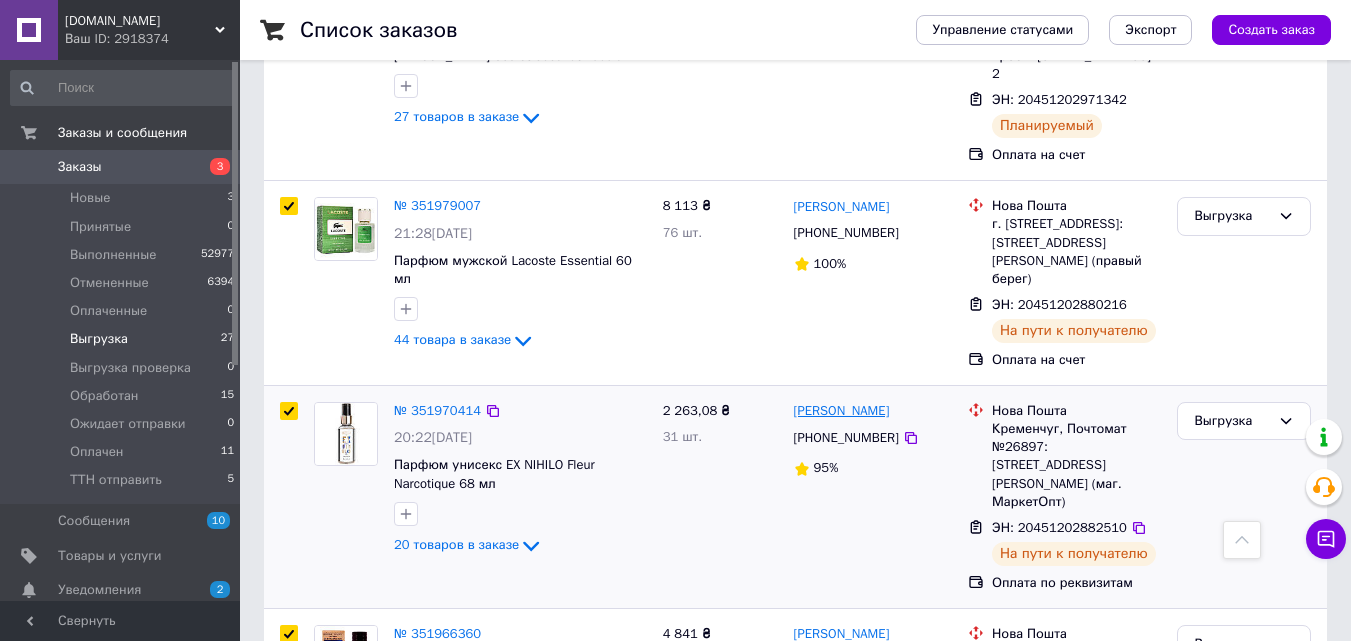 scroll, scrollTop: 2667, scrollLeft: 0, axis: vertical 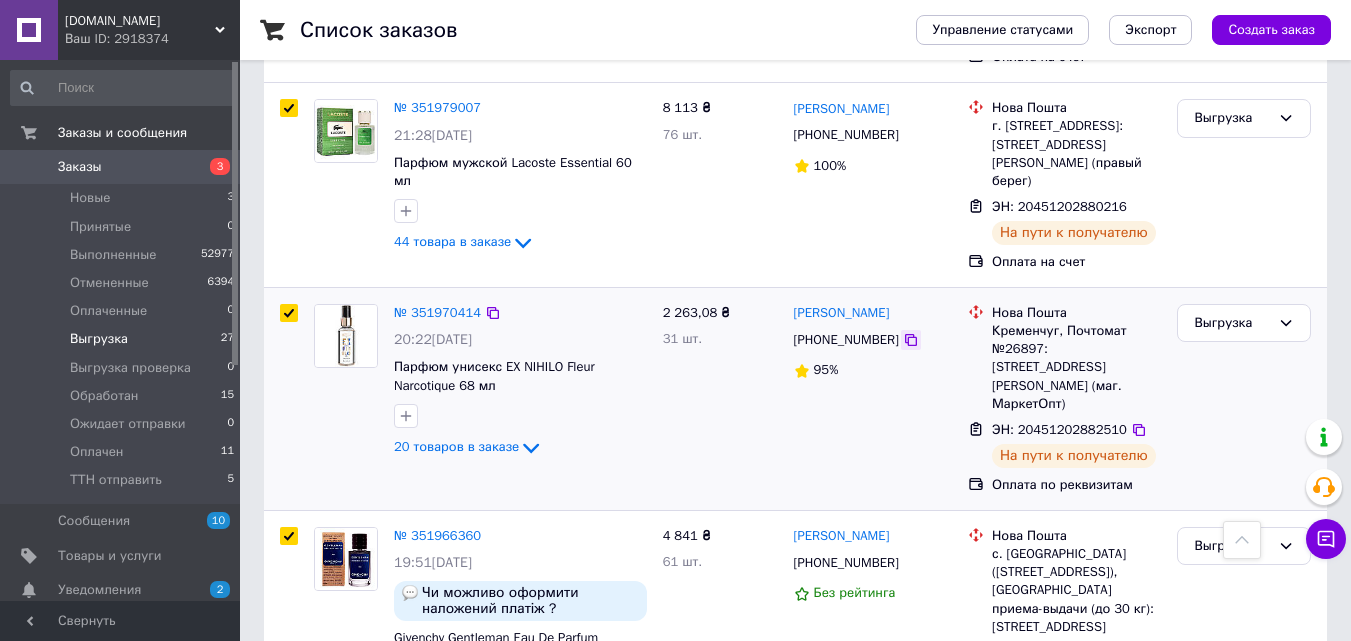 click 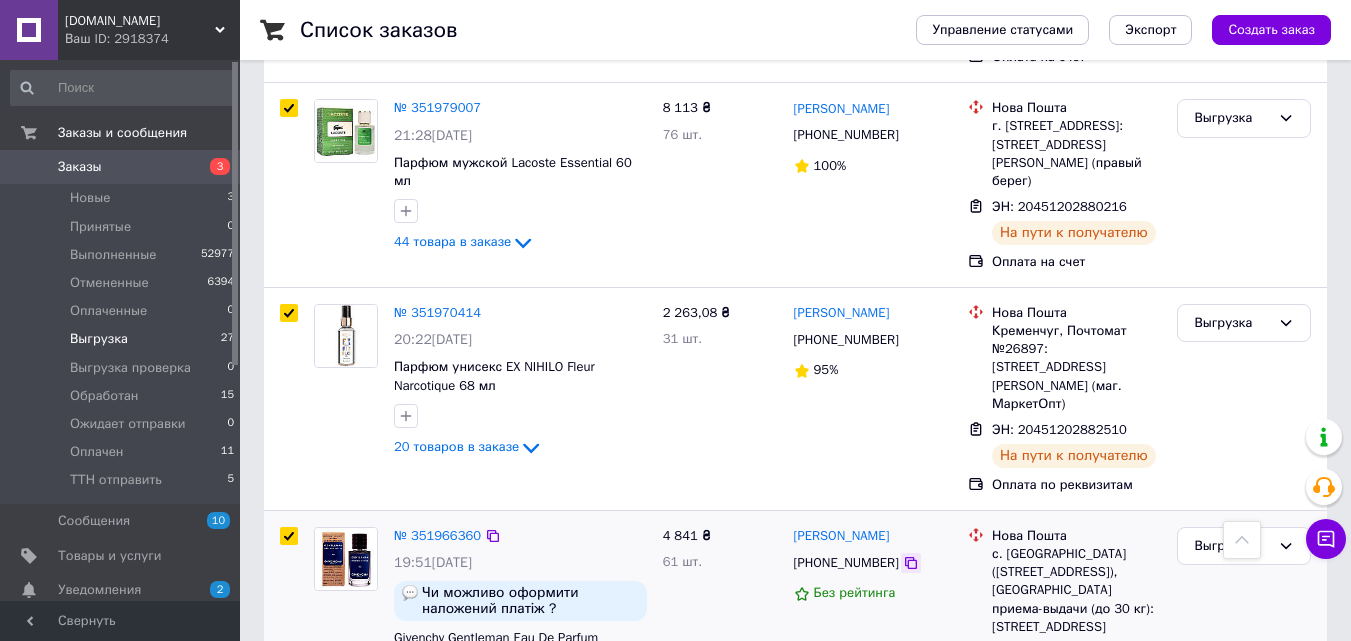 click at bounding box center (911, 563) 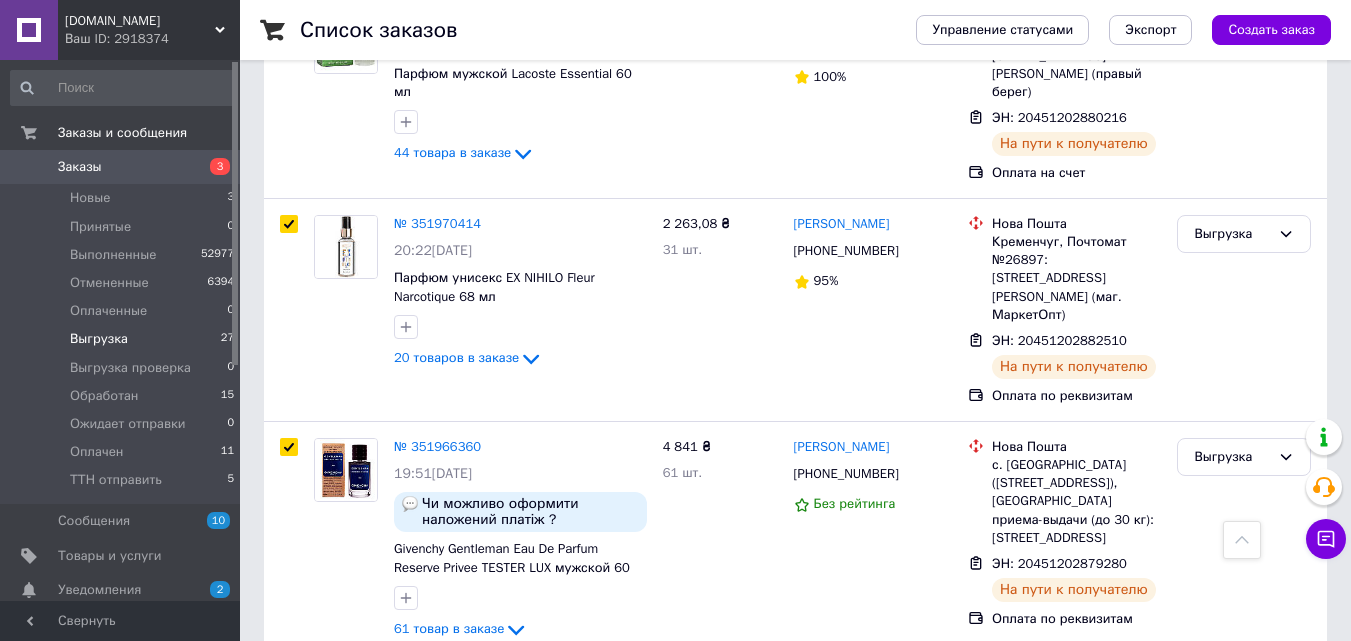 scroll, scrollTop: 3000, scrollLeft: 0, axis: vertical 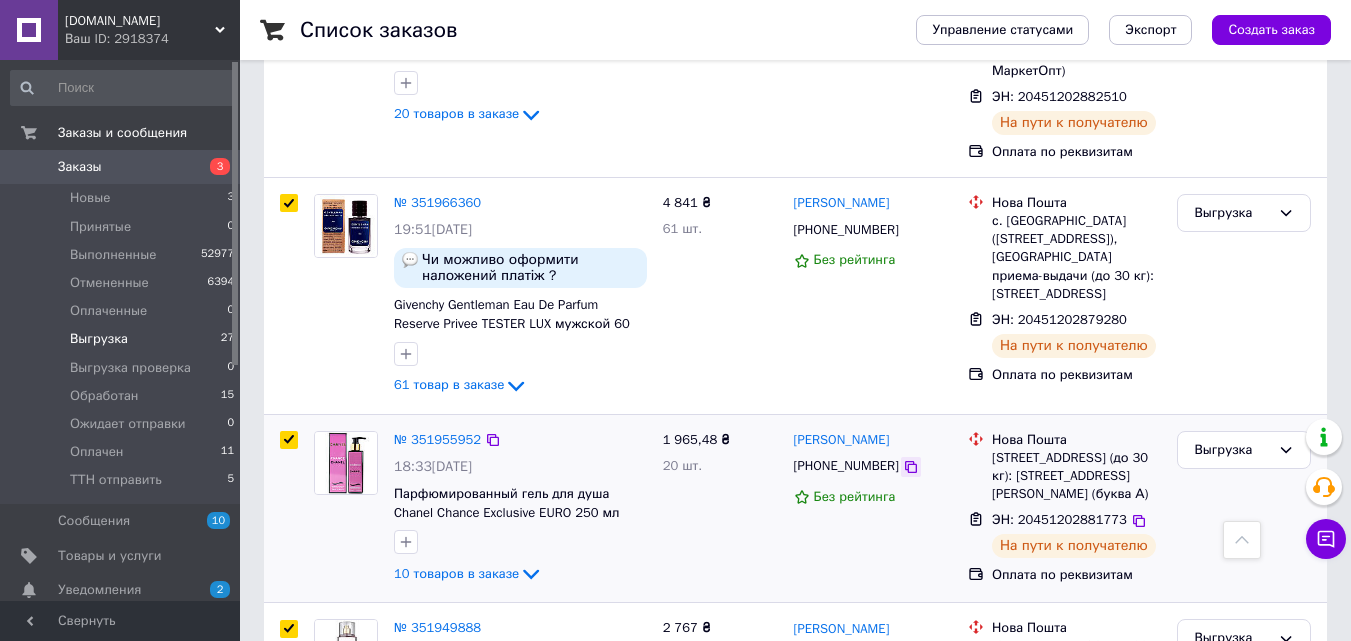 click 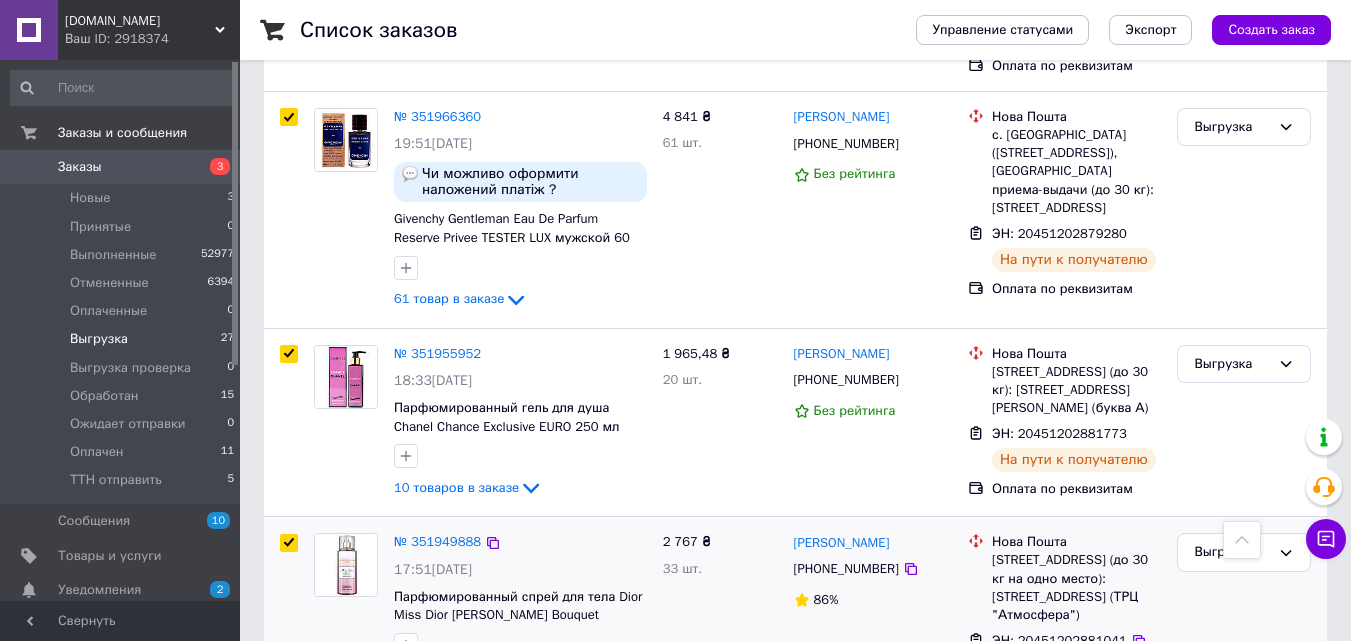 scroll, scrollTop: 3267, scrollLeft: 0, axis: vertical 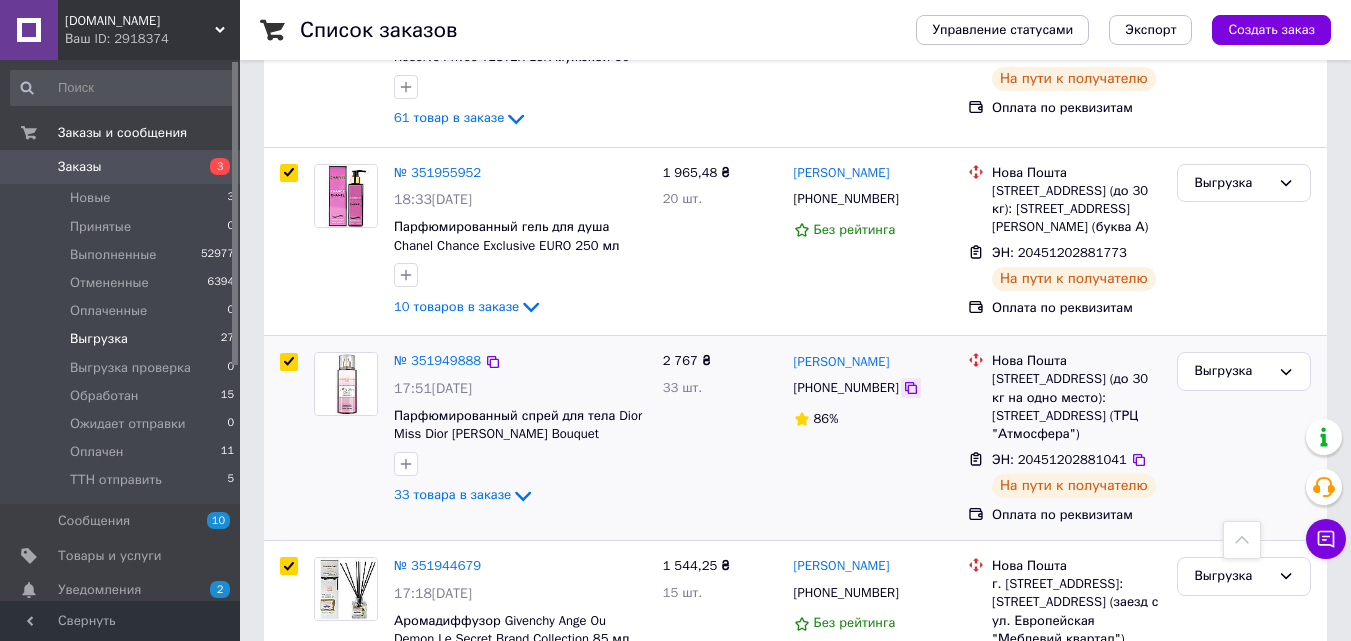 click 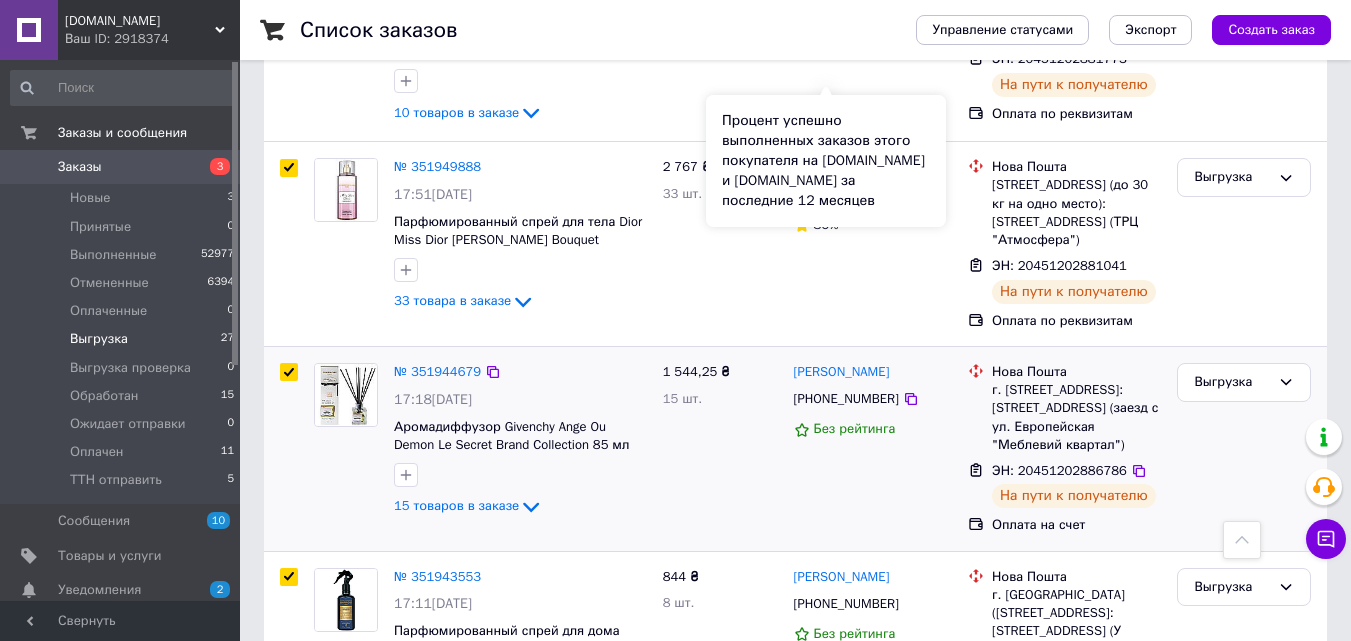 scroll, scrollTop: 3467, scrollLeft: 0, axis: vertical 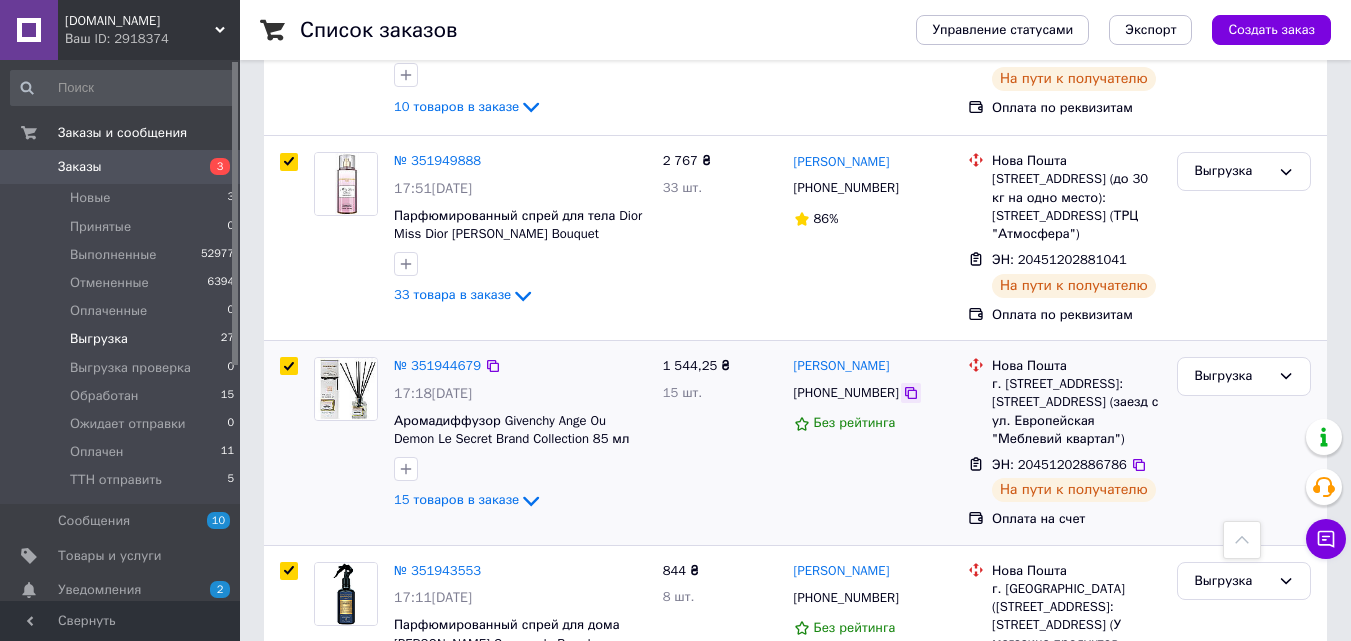 click 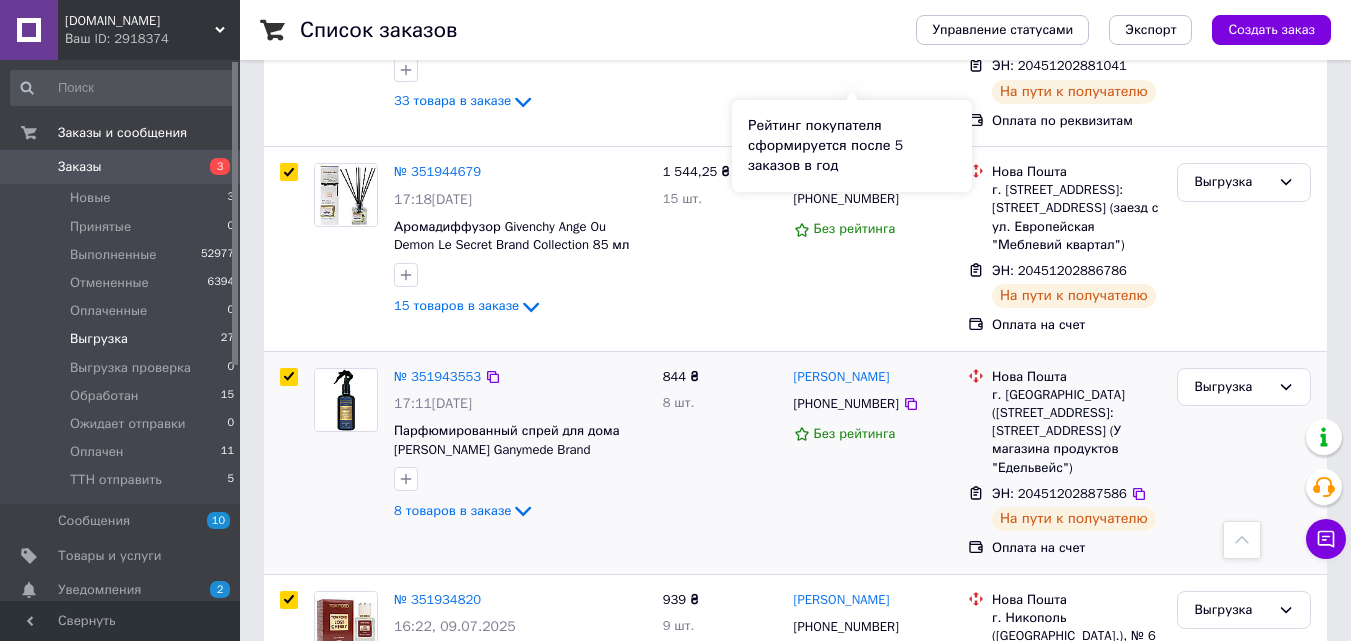 scroll, scrollTop: 3667, scrollLeft: 0, axis: vertical 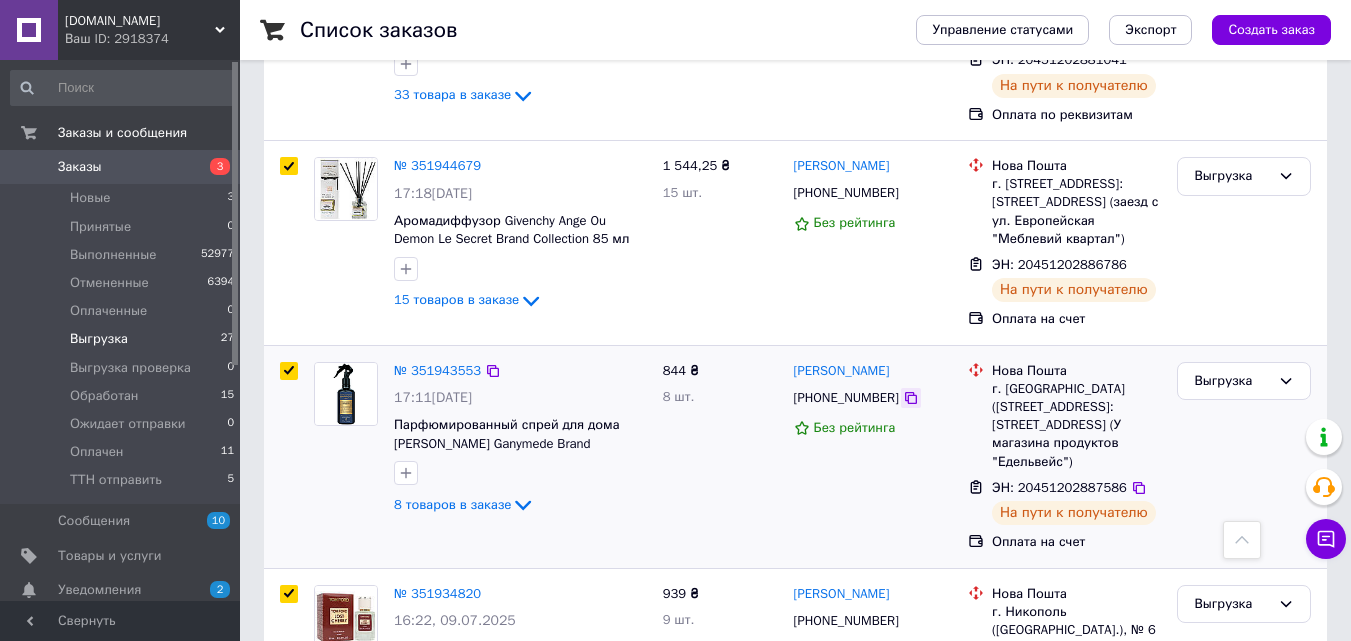 click 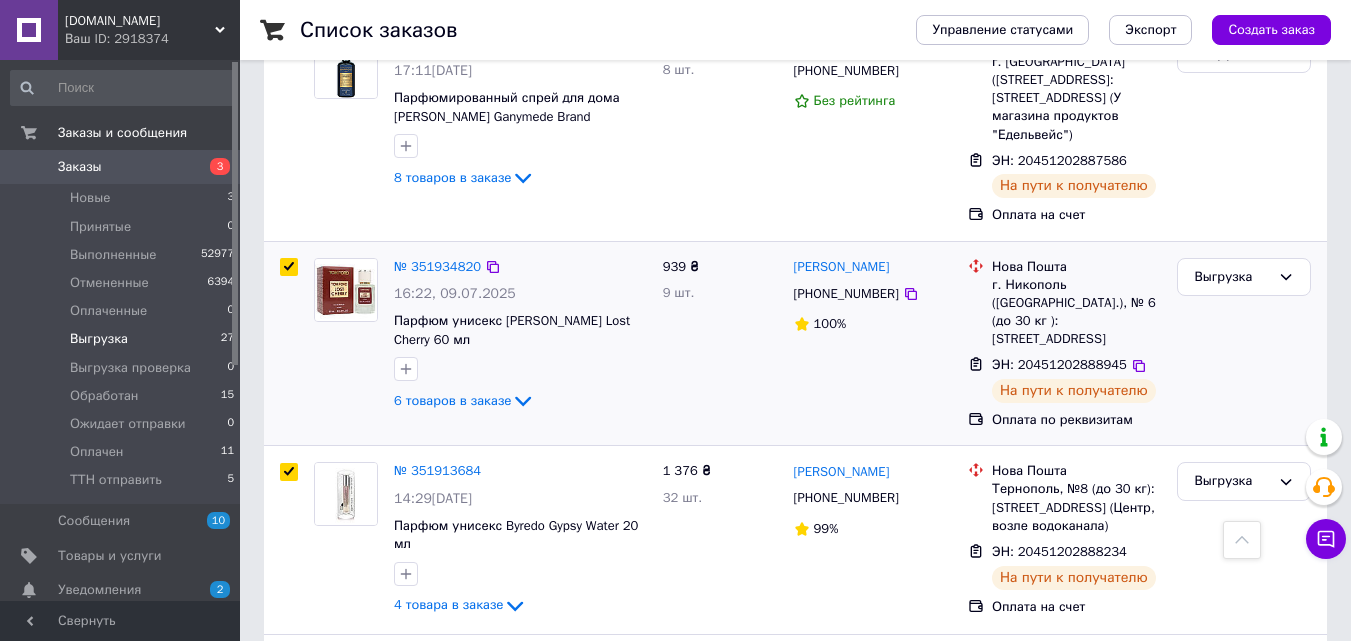 scroll, scrollTop: 4000, scrollLeft: 0, axis: vertical 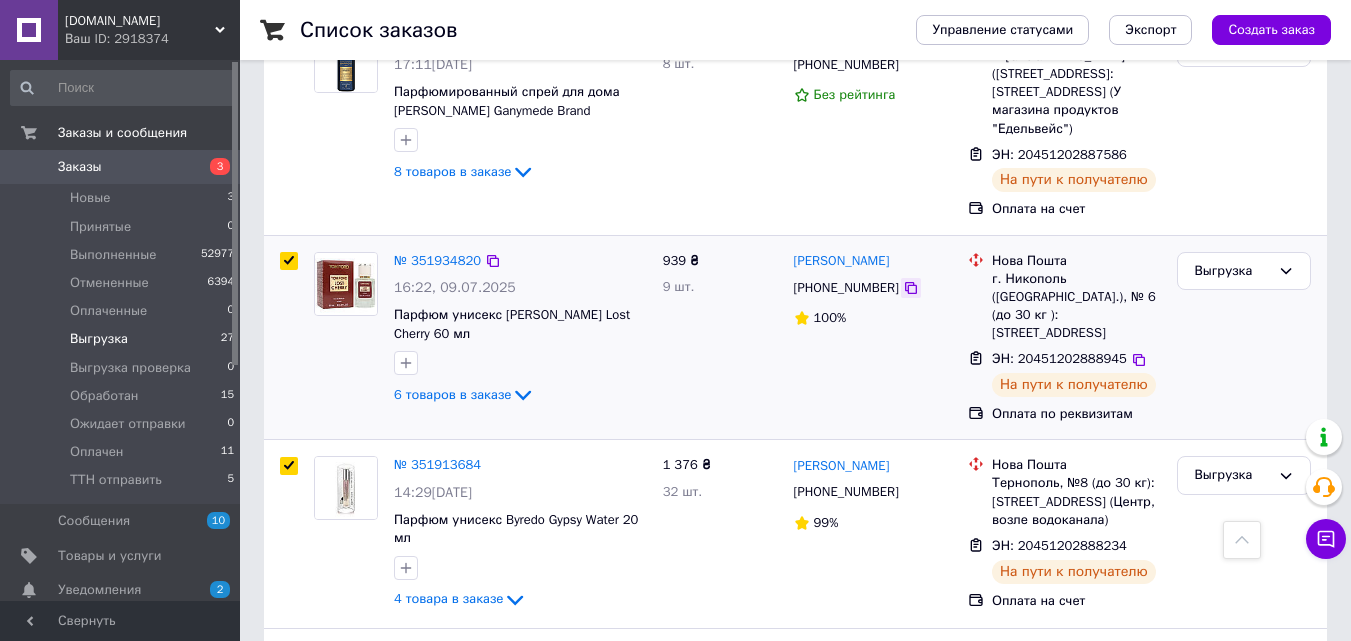 click 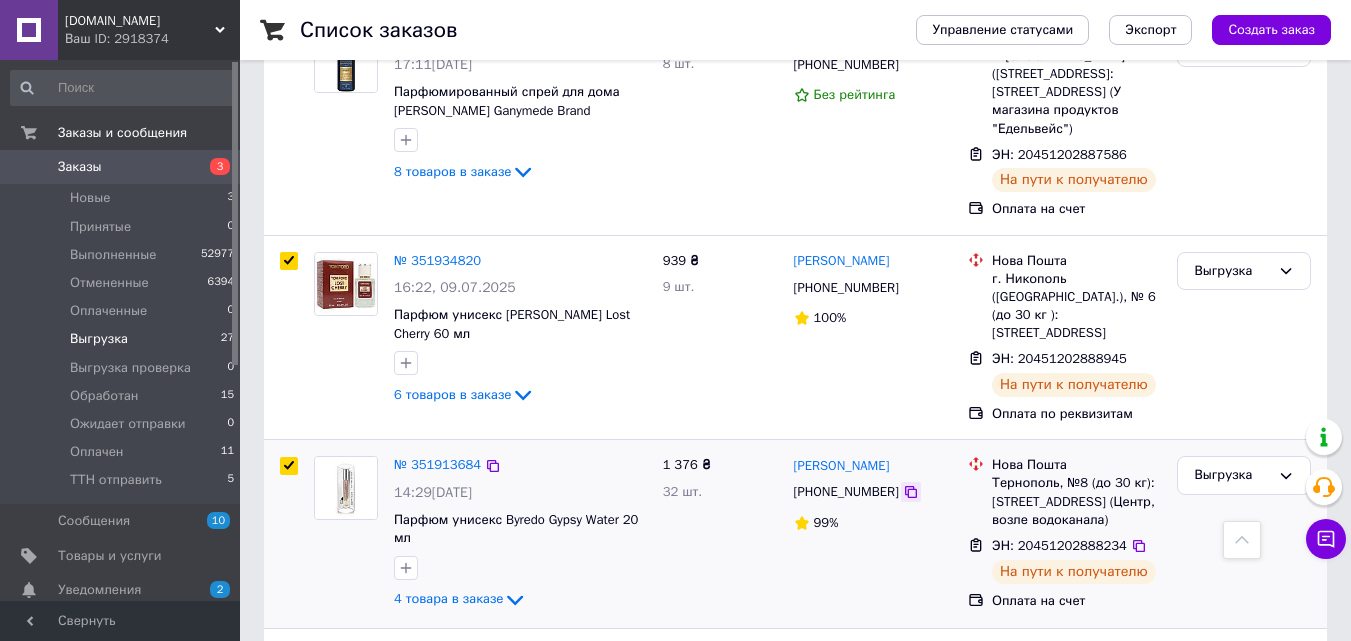 click 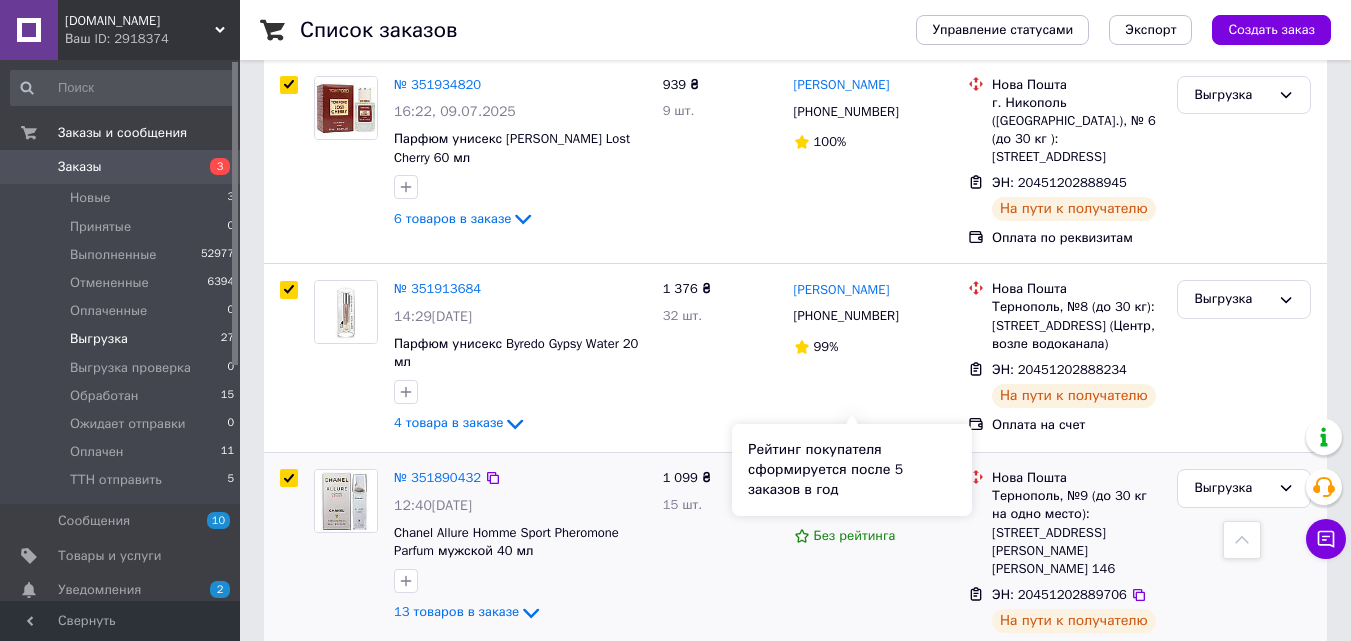 scroll, scrollTop: 4400, scrollLeft: 0, axis: vertical 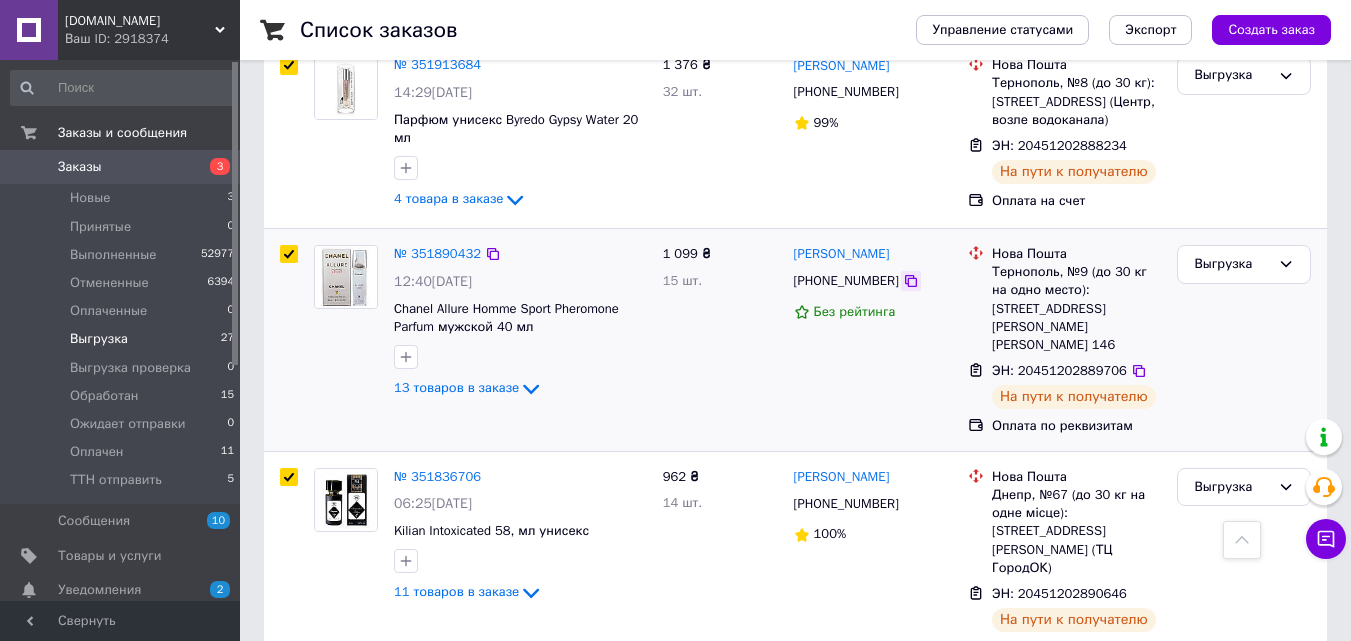 click 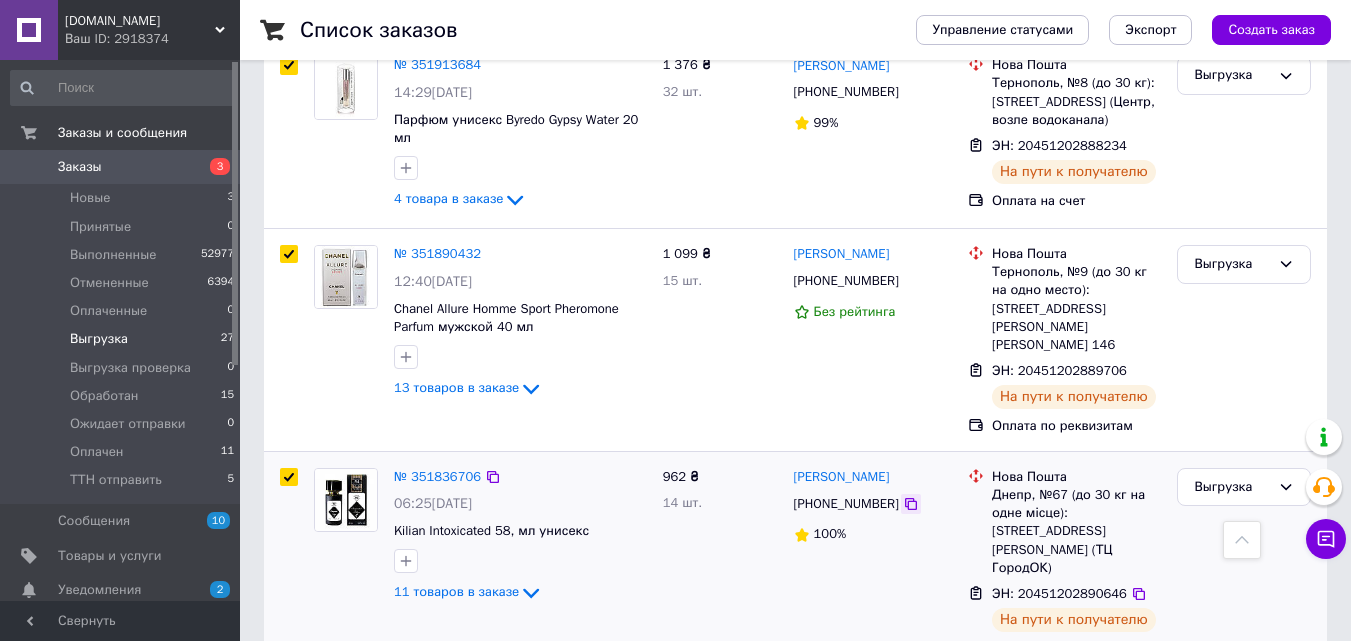 click on "+380964933737" at bounding box center (873, 504) 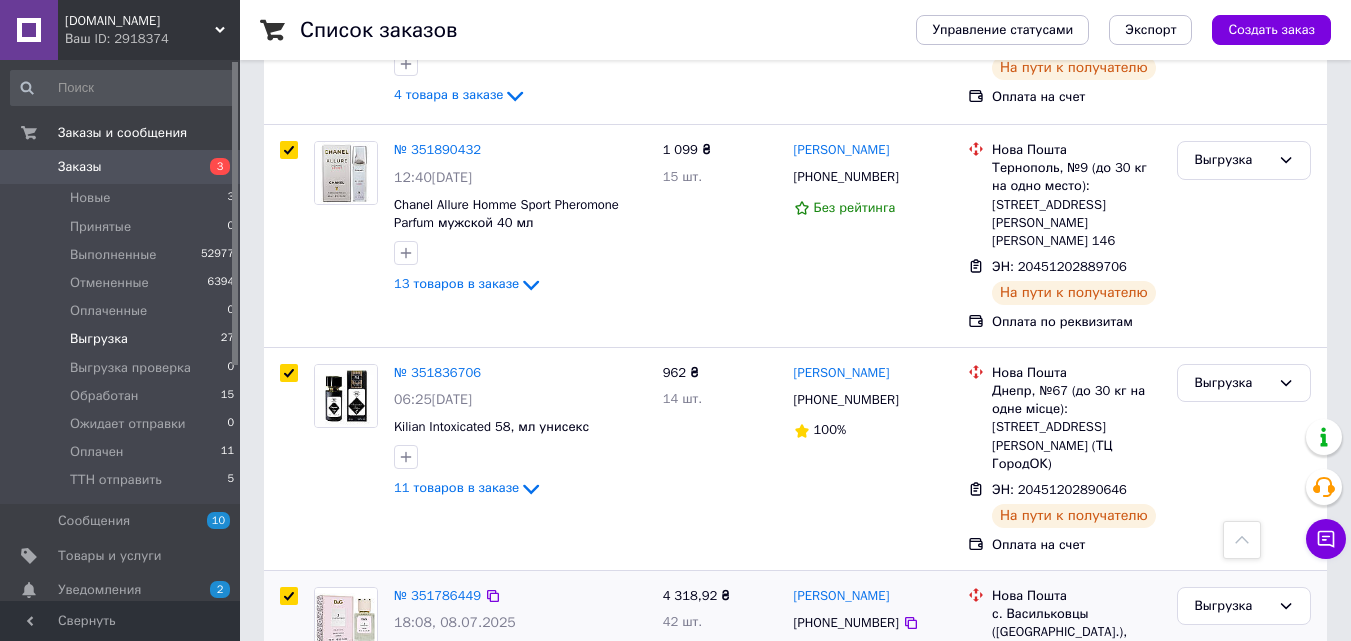 scroll, scrollTop: 4733, scrollLeft: 0, axis: vertical 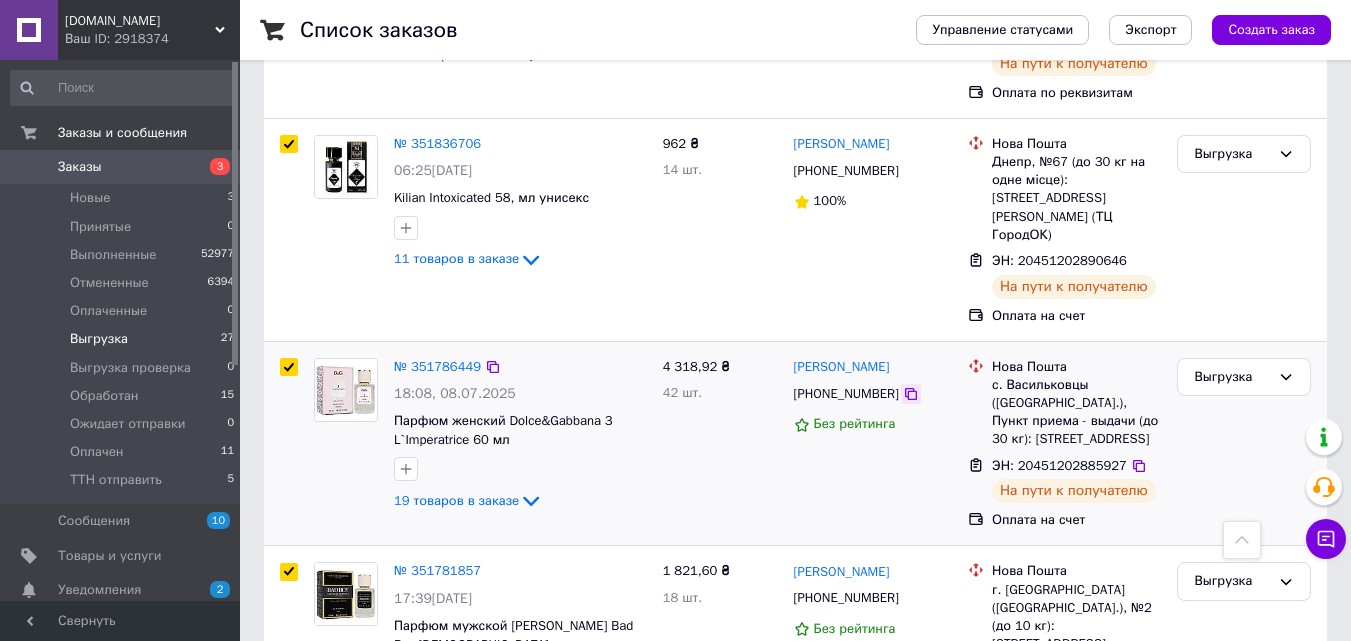 click 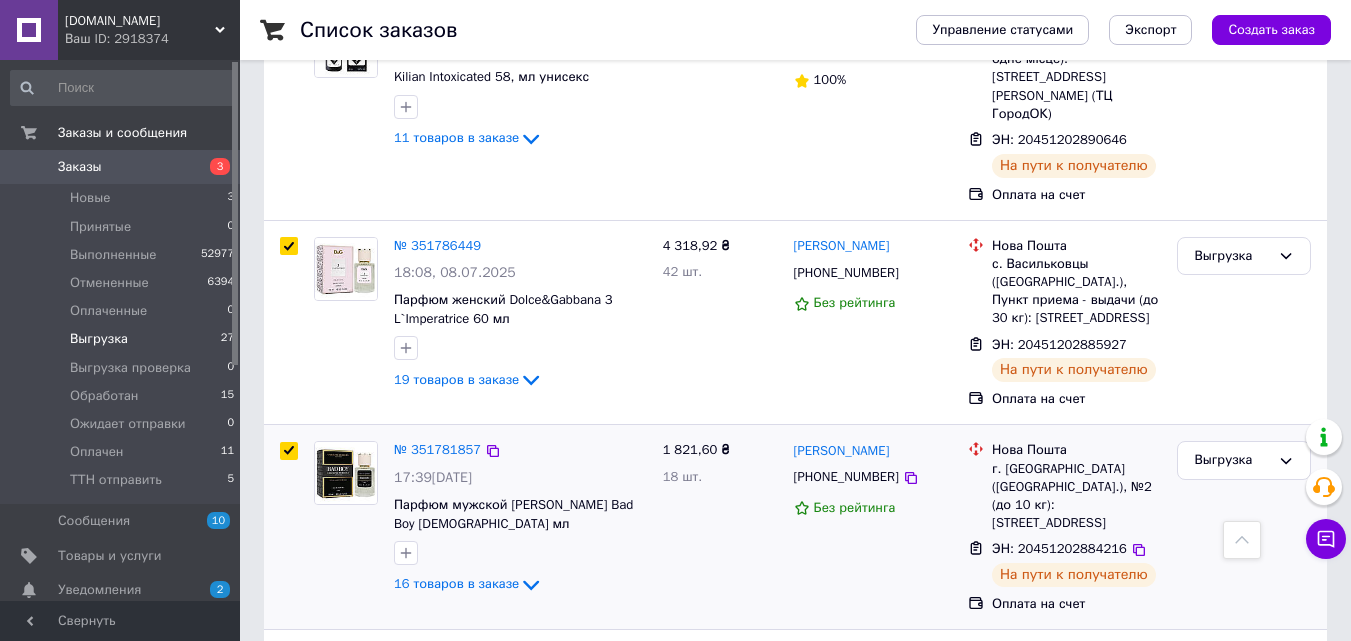 scroll, scrollTop: 4867, scrollLeft: 0, axis: vertical 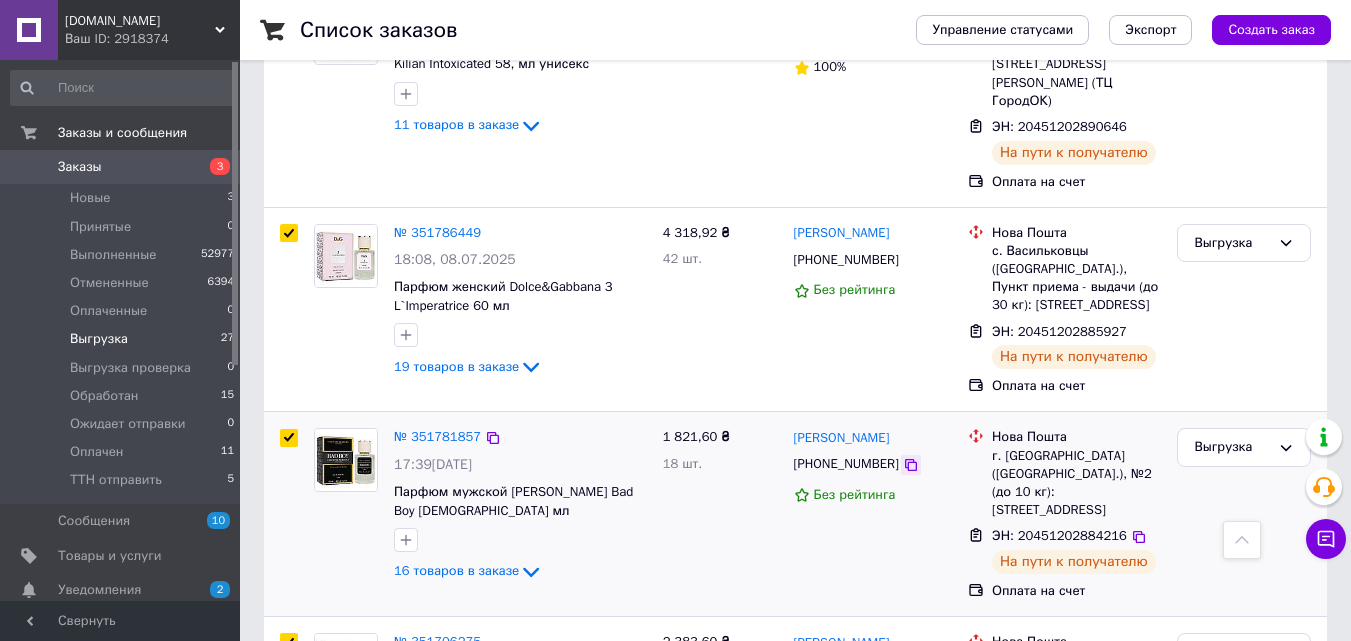 click 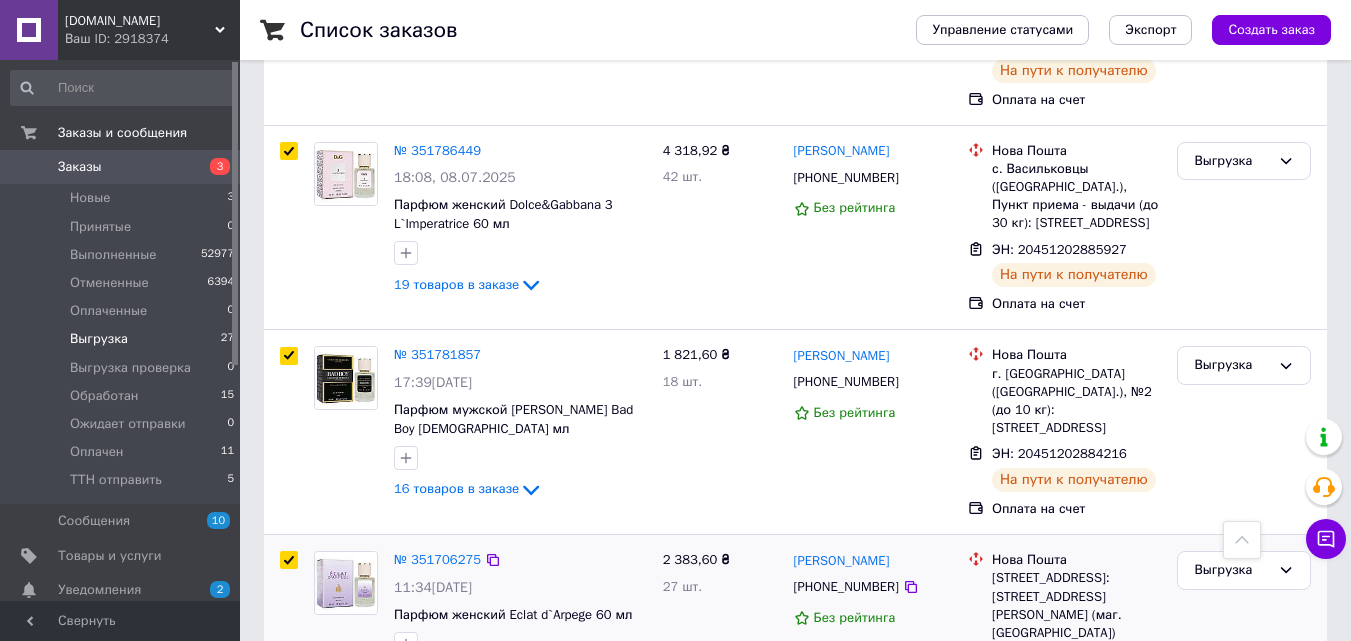 scroll, scrollTop: 5133, scrollLeft: 0, axis: vertical 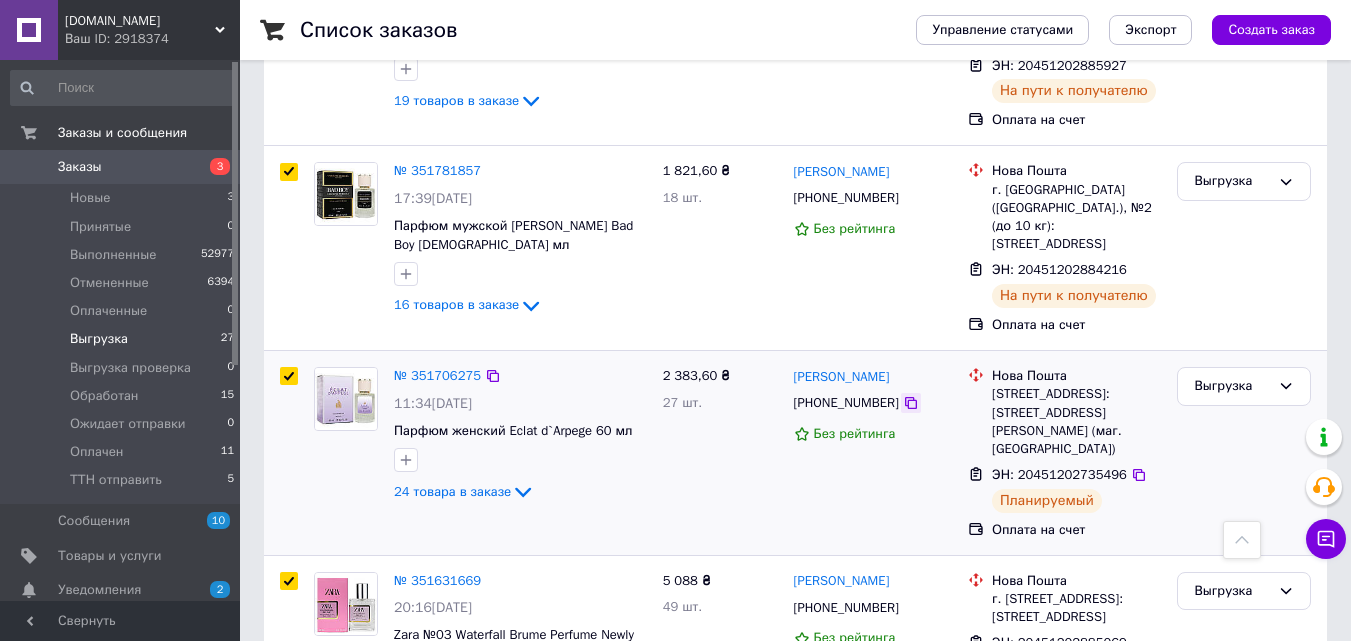 click 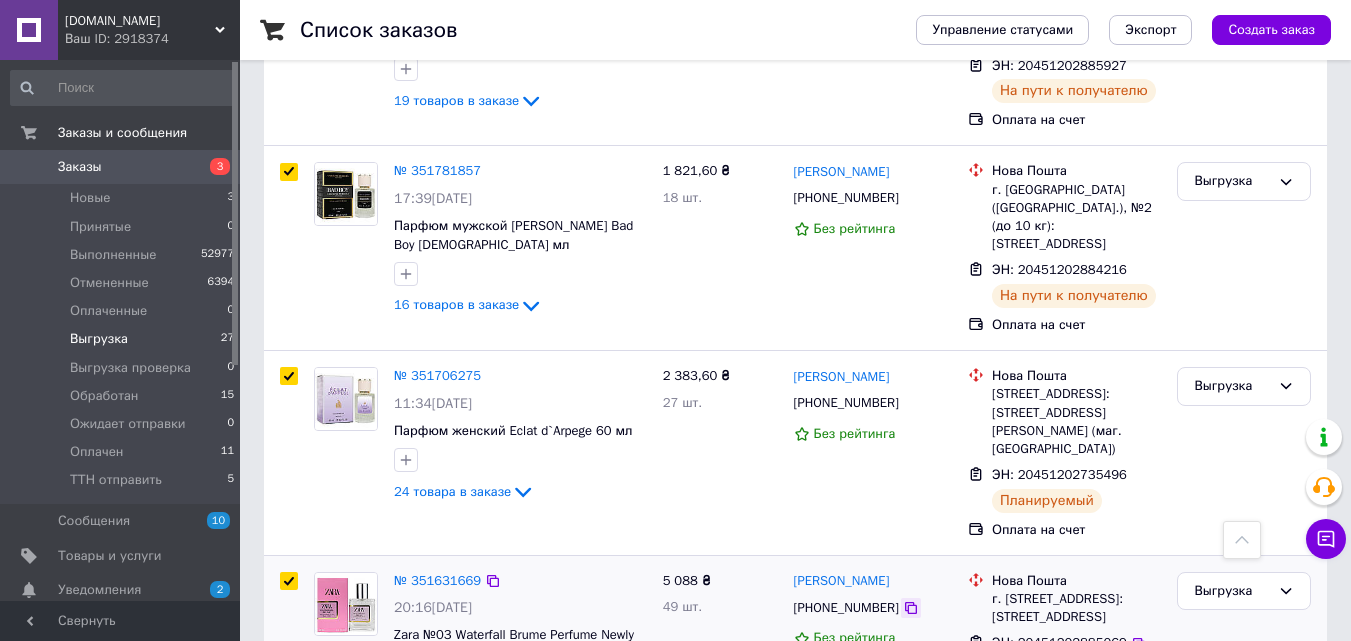 click 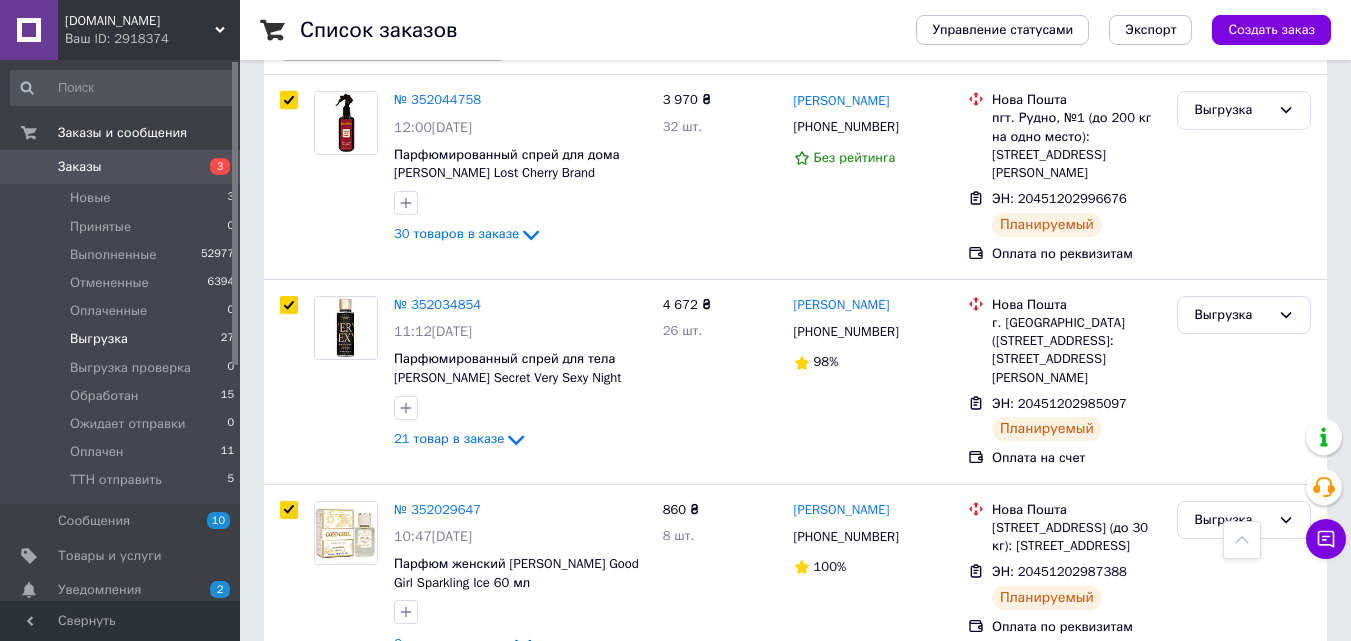 scroll, scrollTop: 0, scrollLeft: 0, axis: both 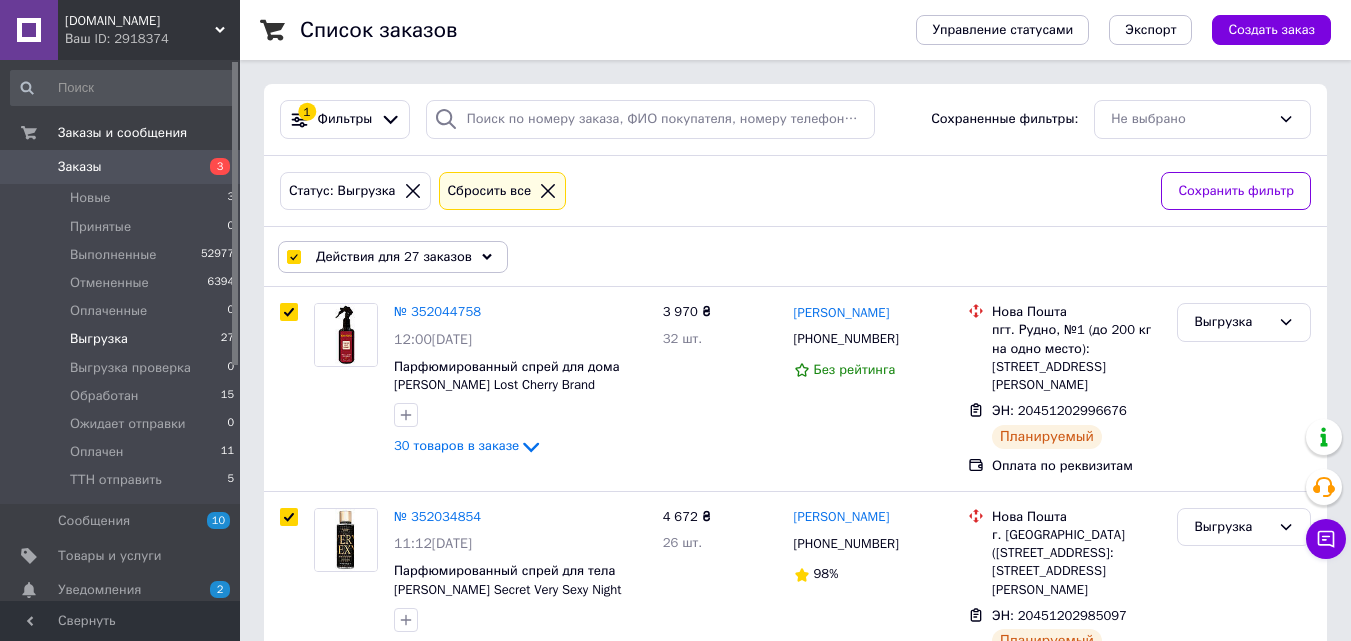click on "Действия для 27 заказов" at bounding box center (393, 257) 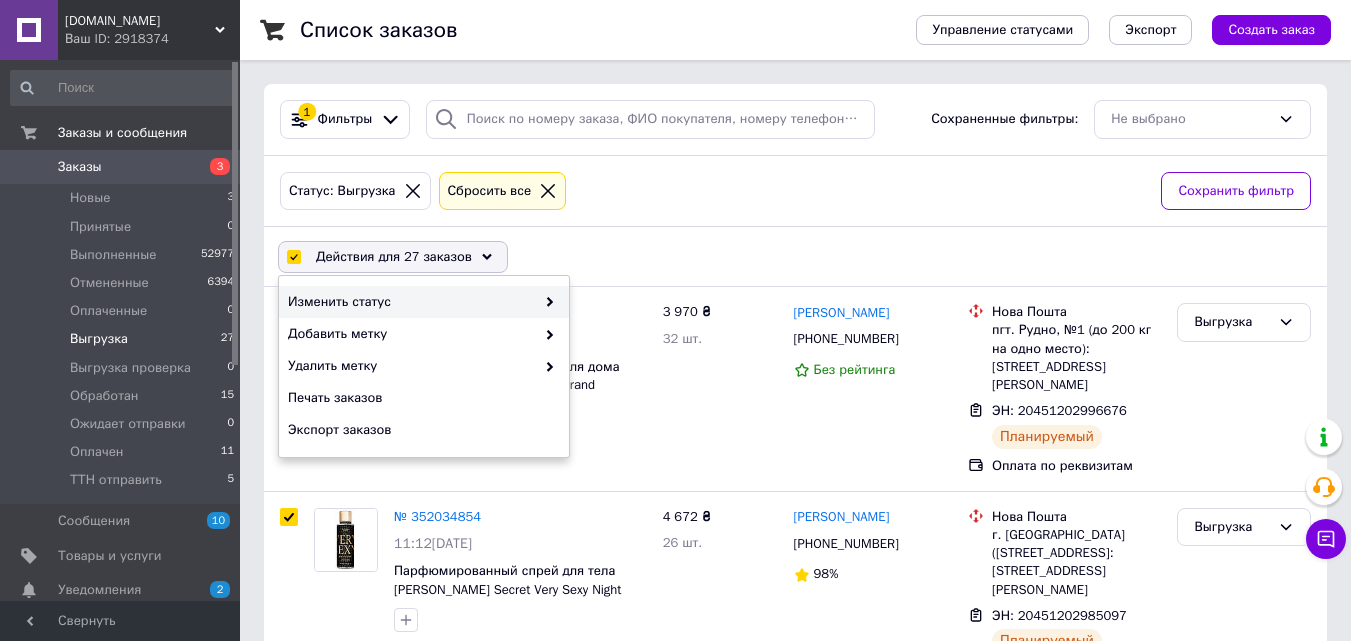 click at bounding box center [545, 302] 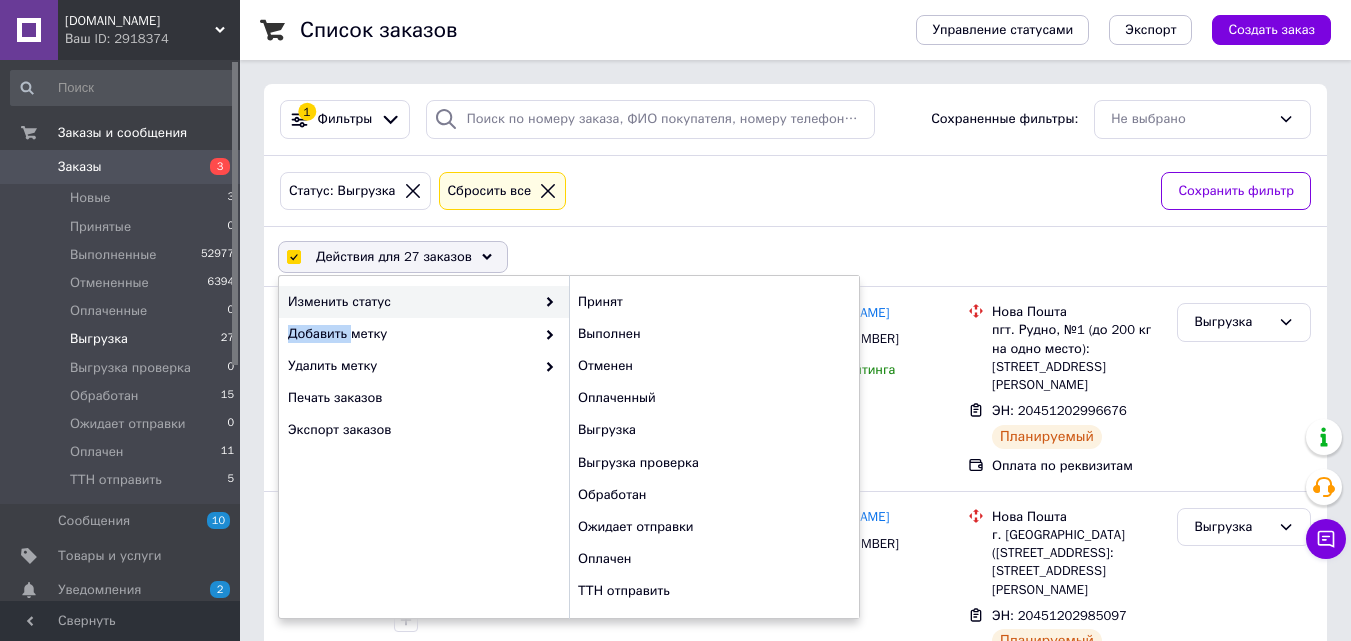 click at bounding box center (545, 302) 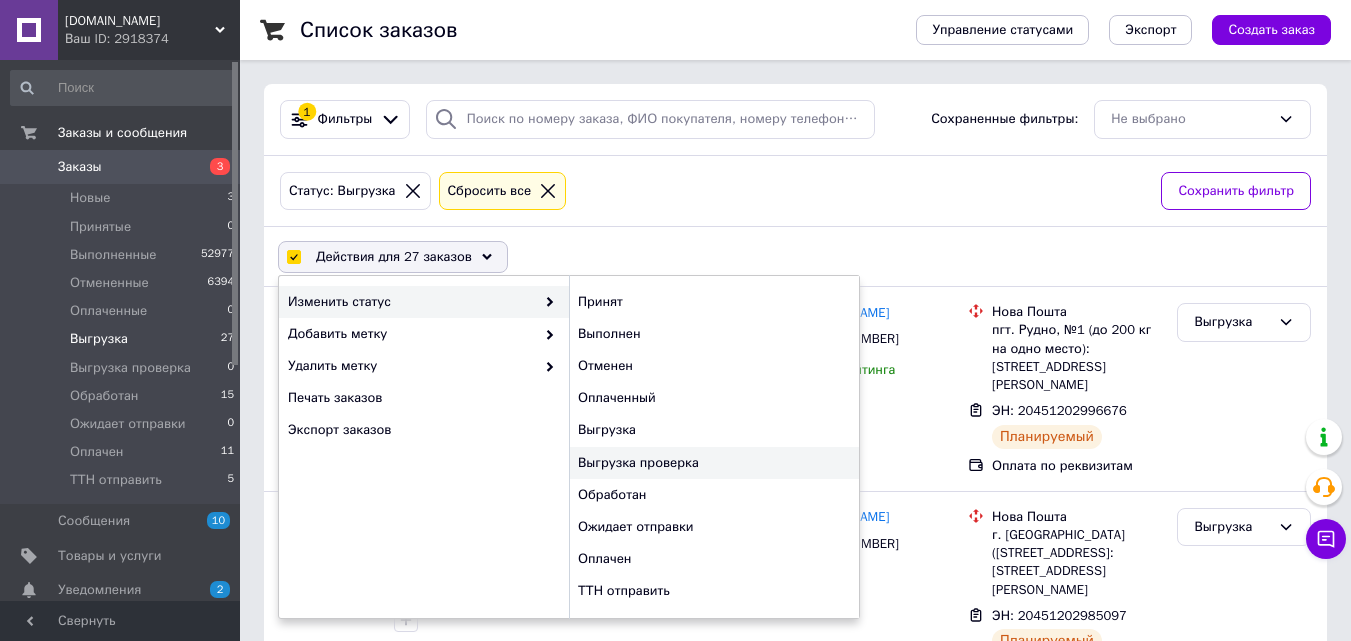 click on "Выгрузка проверка" at bounding box center [714, 463] 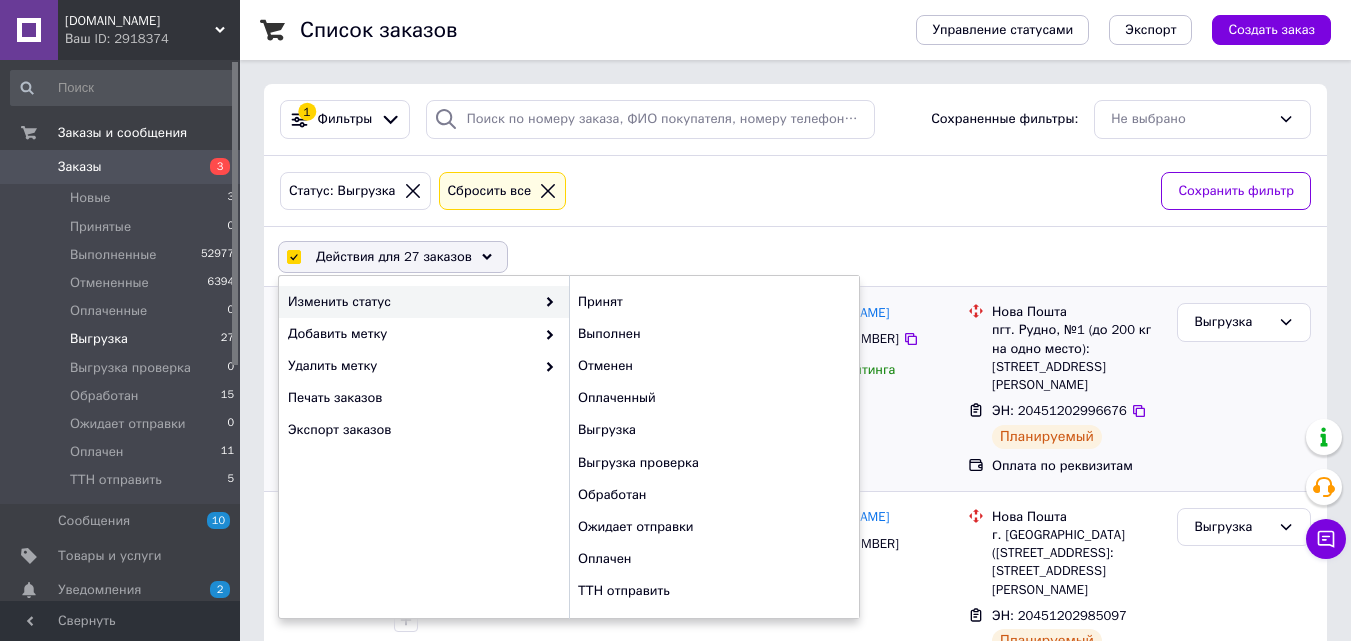 checkbox on "false" 